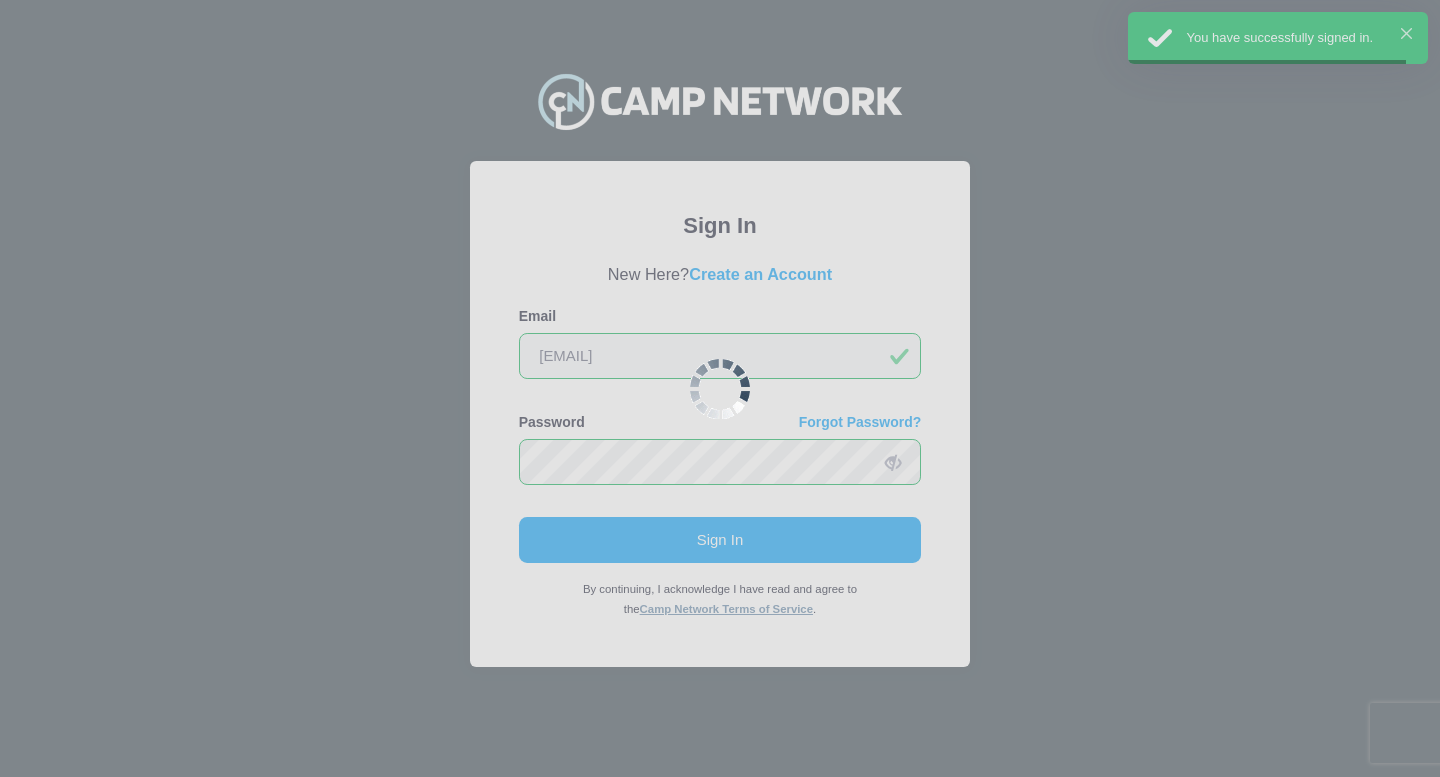 scroll, scrollTop: 0, scrollLeft: 0, axis: both 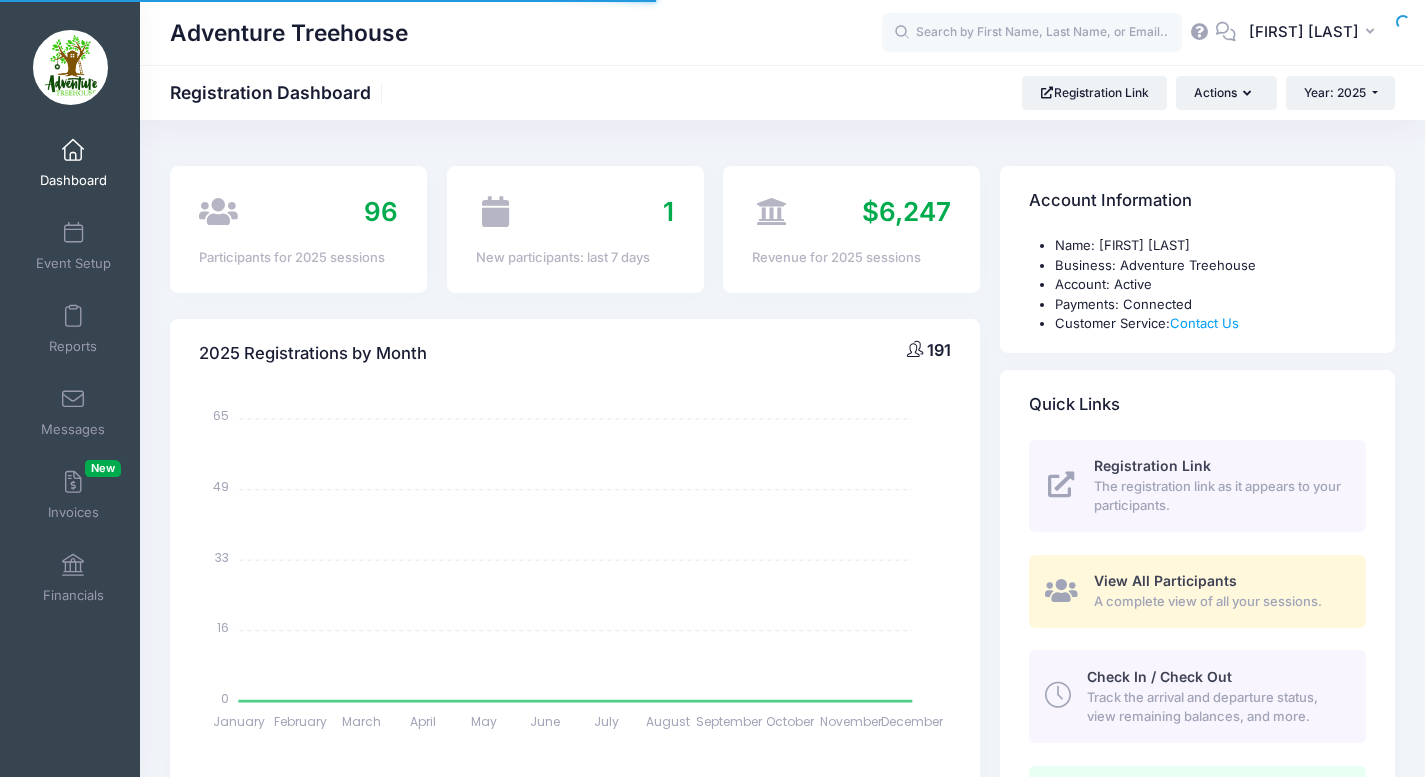 select 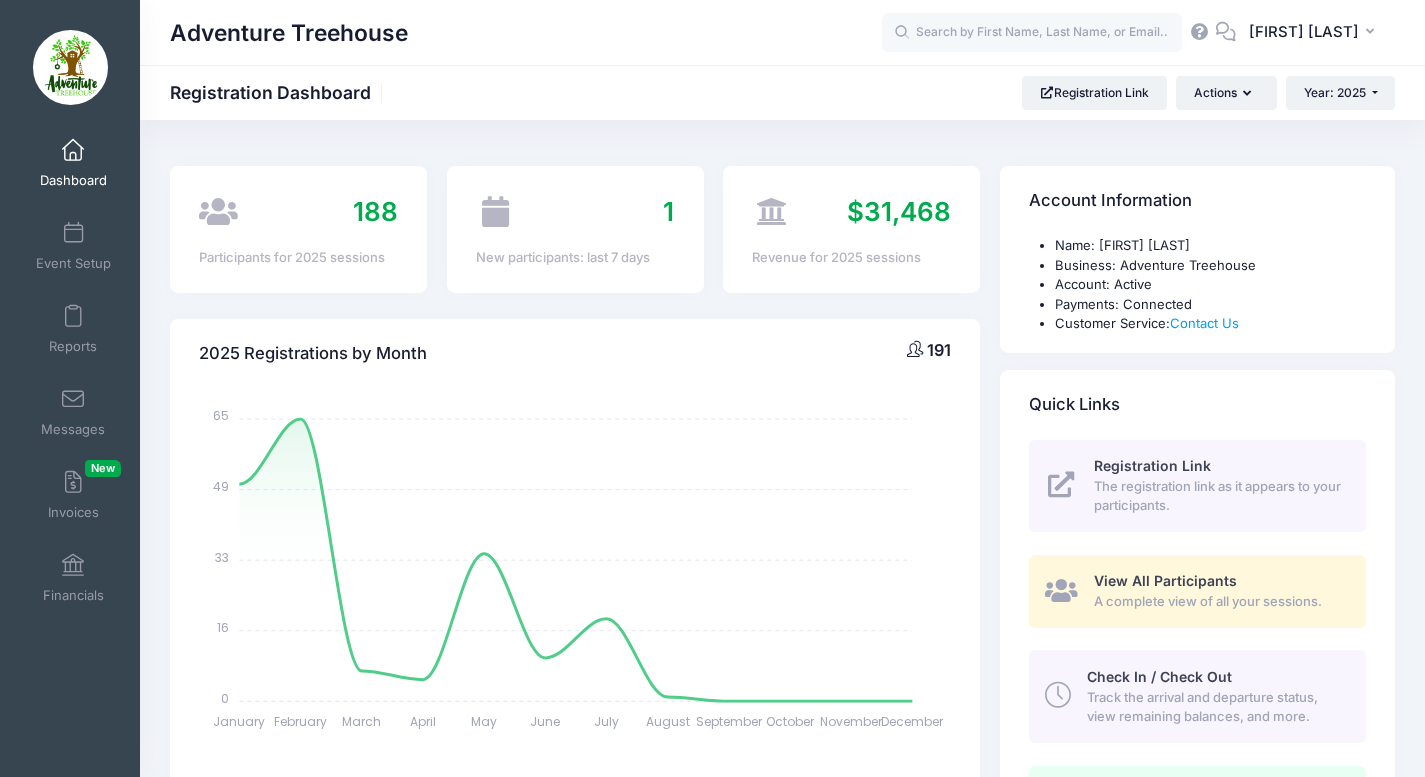 click on "View All Participants" at bounding box center [1165, 580] 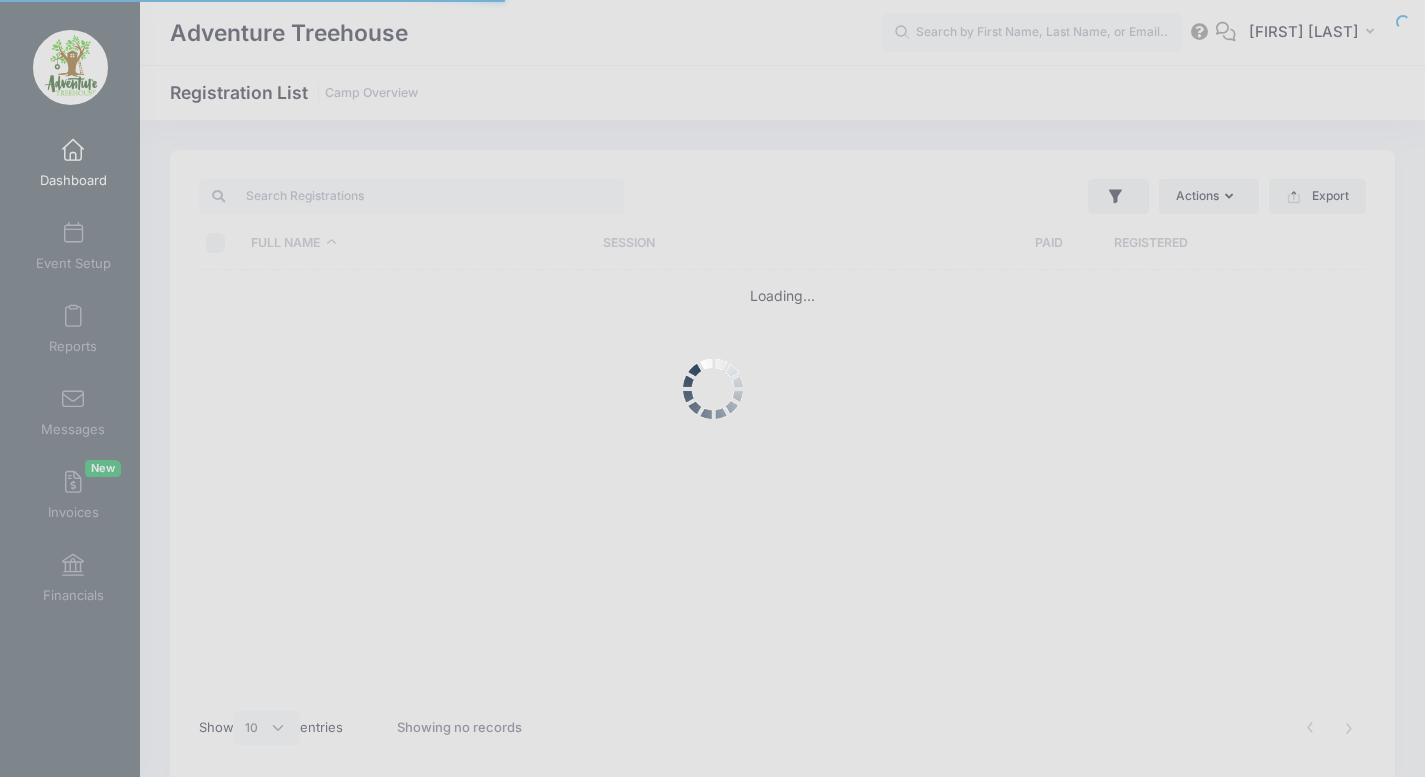 select on "10" 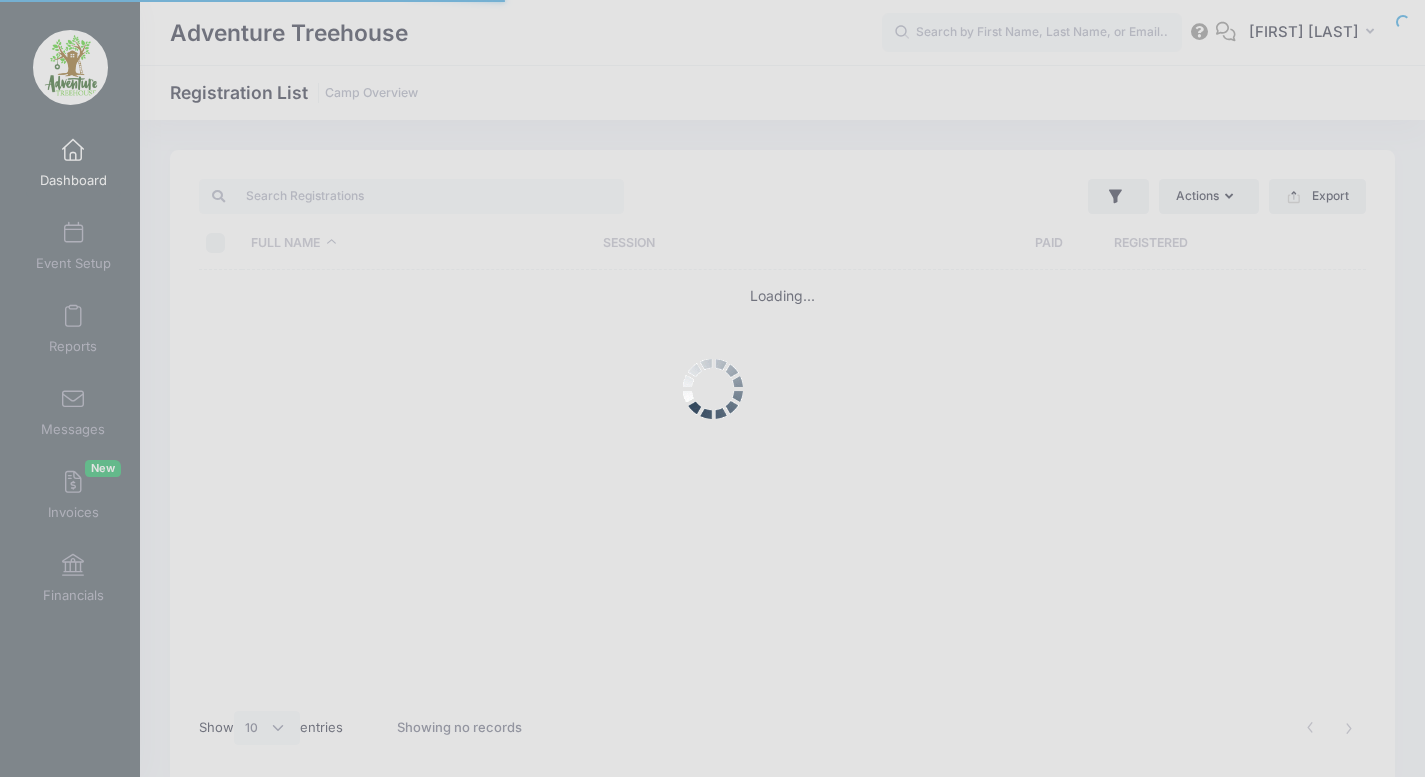 scroll, scrollTop: 0, scrollLeft: 0, axis: both 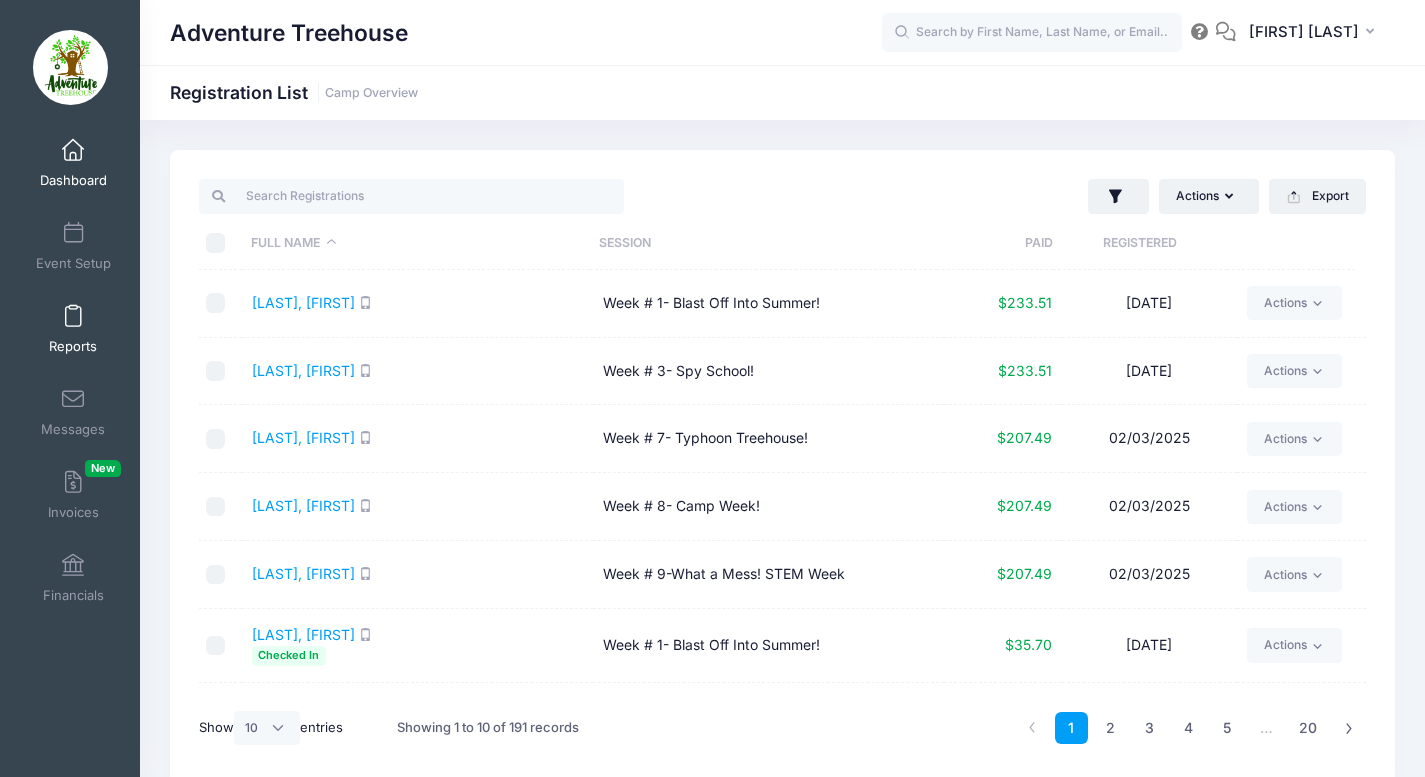 click on "Reports" at bounding box center [73, 329] 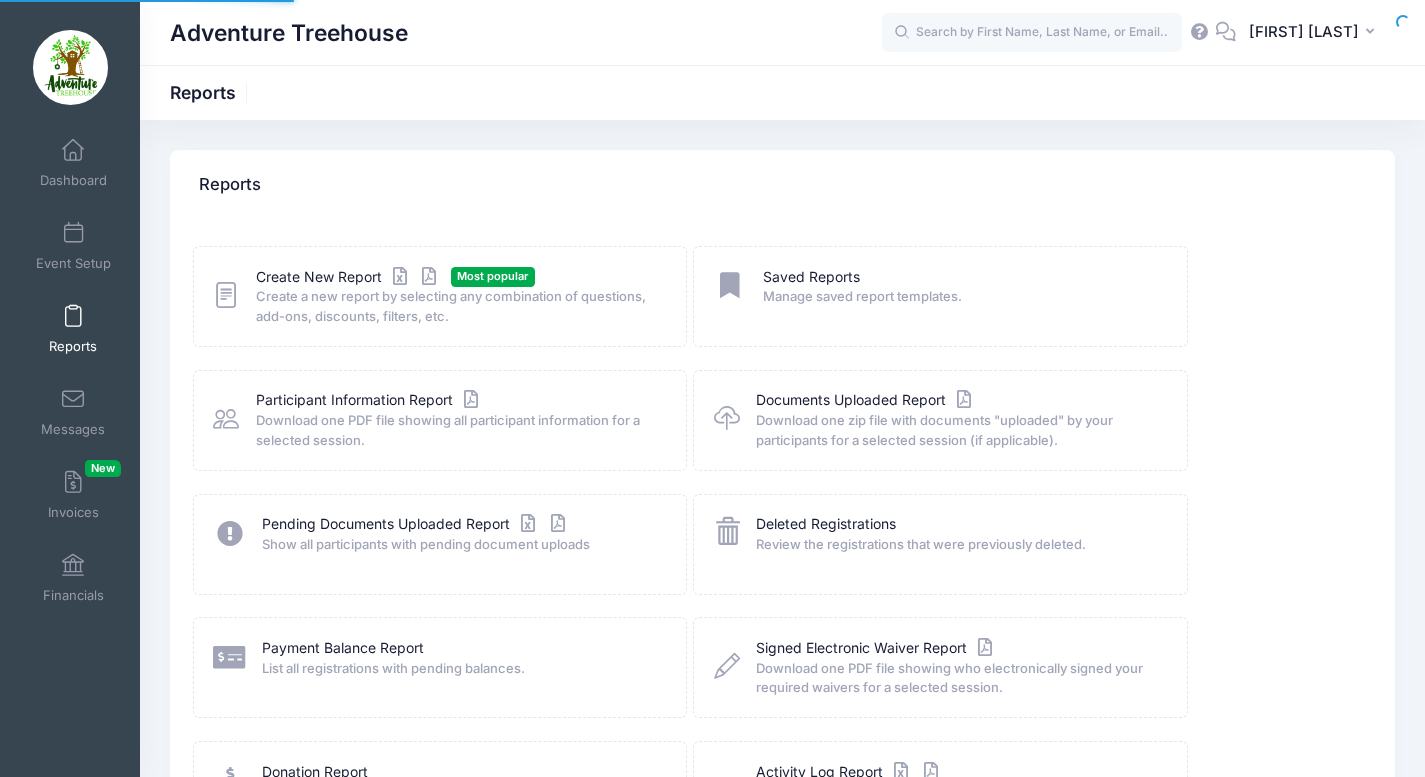 scroll, scrollTop: 0, scrollLeft: 0, axis: both 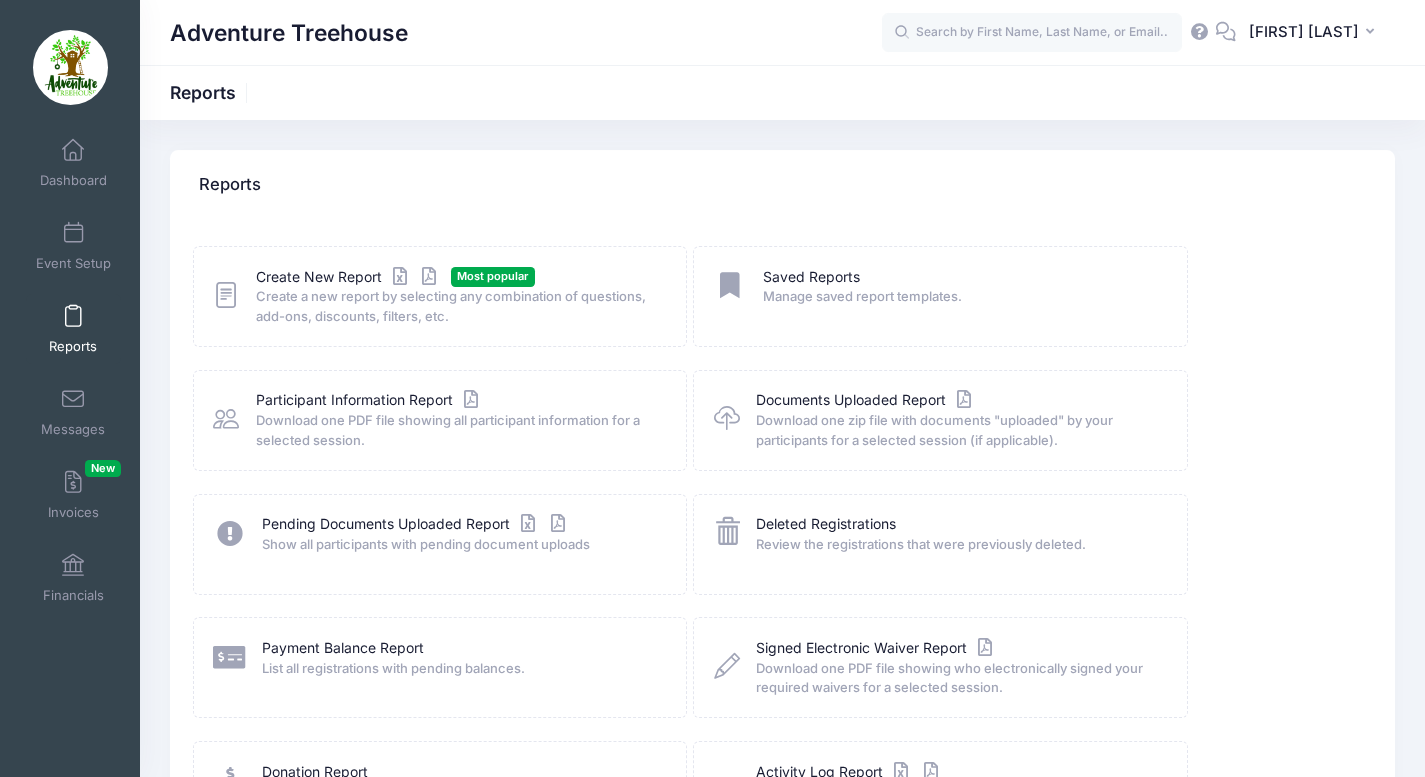 click on "Create a new report by selecting any combination of questions, add-ons, discounts, filters, etc." at bounding box center [458, 306] 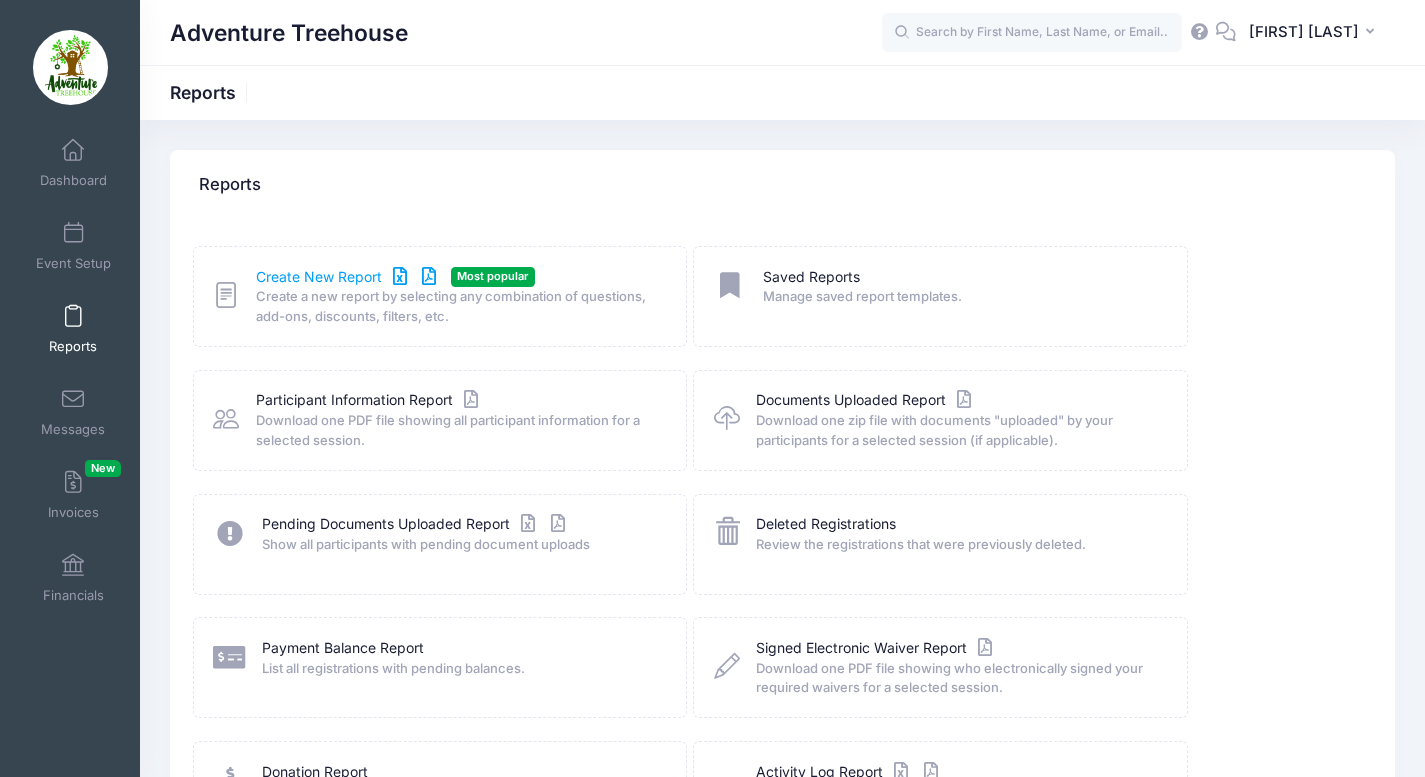 click on "Create New Report" at bounding box center [349, 277] 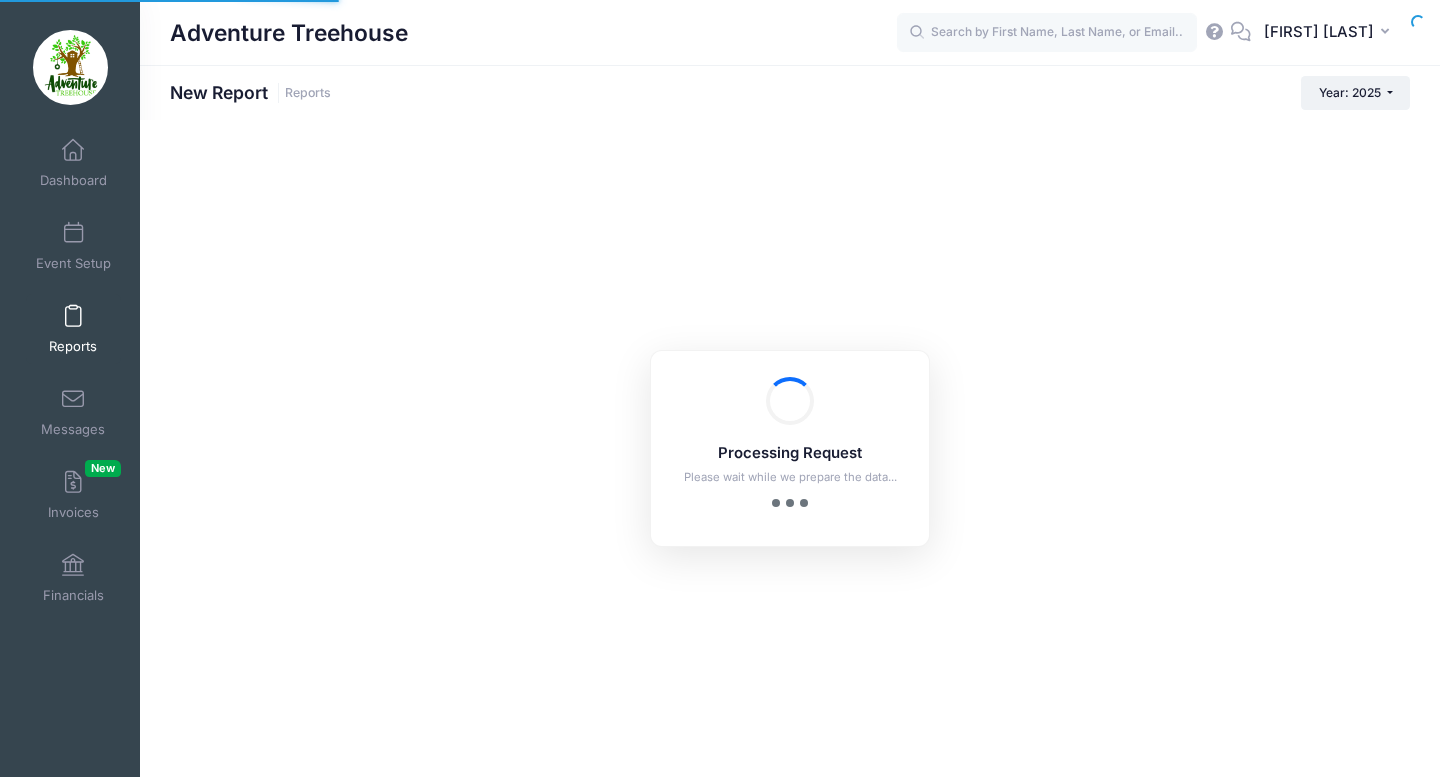 scroll, scrollTop: 0, scrollLeft: 0, axis: both 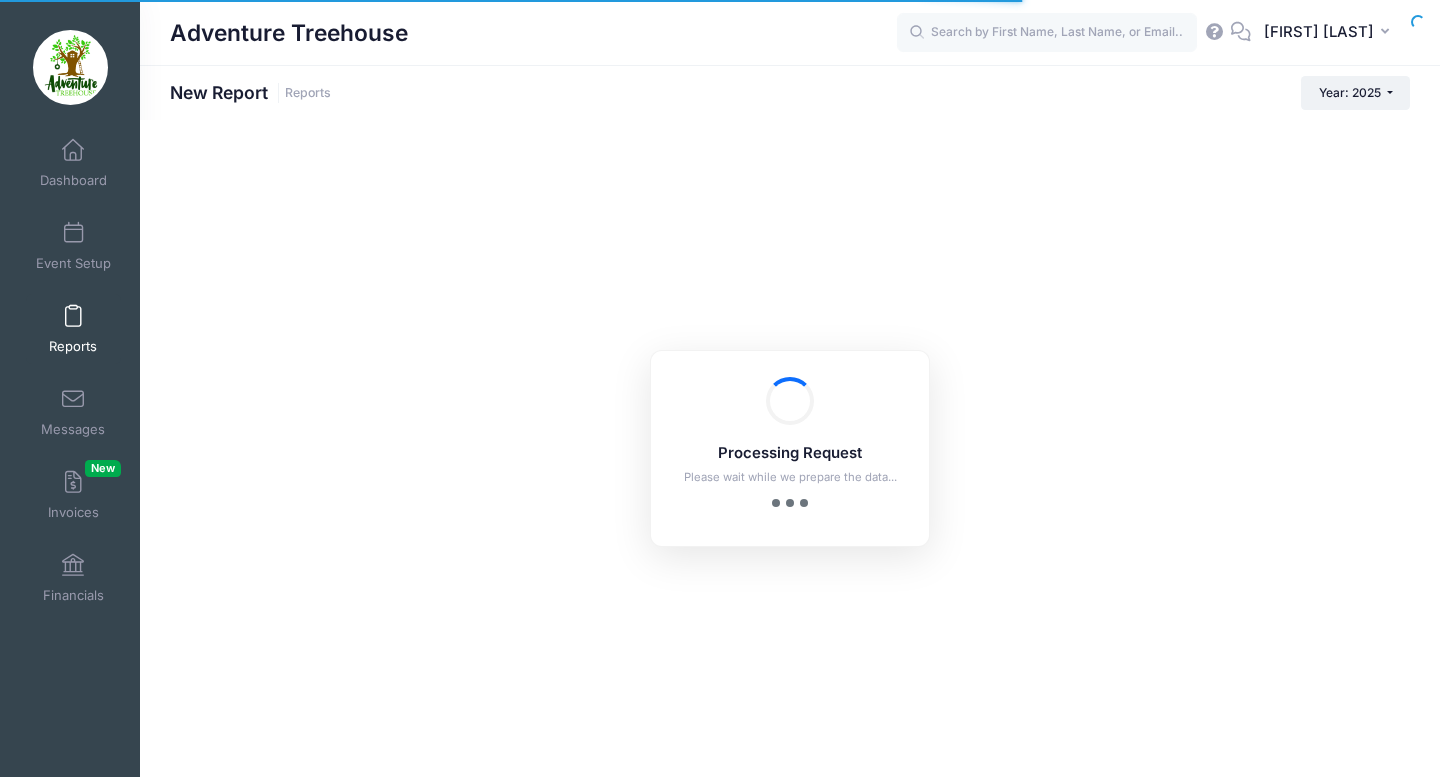 checkbox on "true" 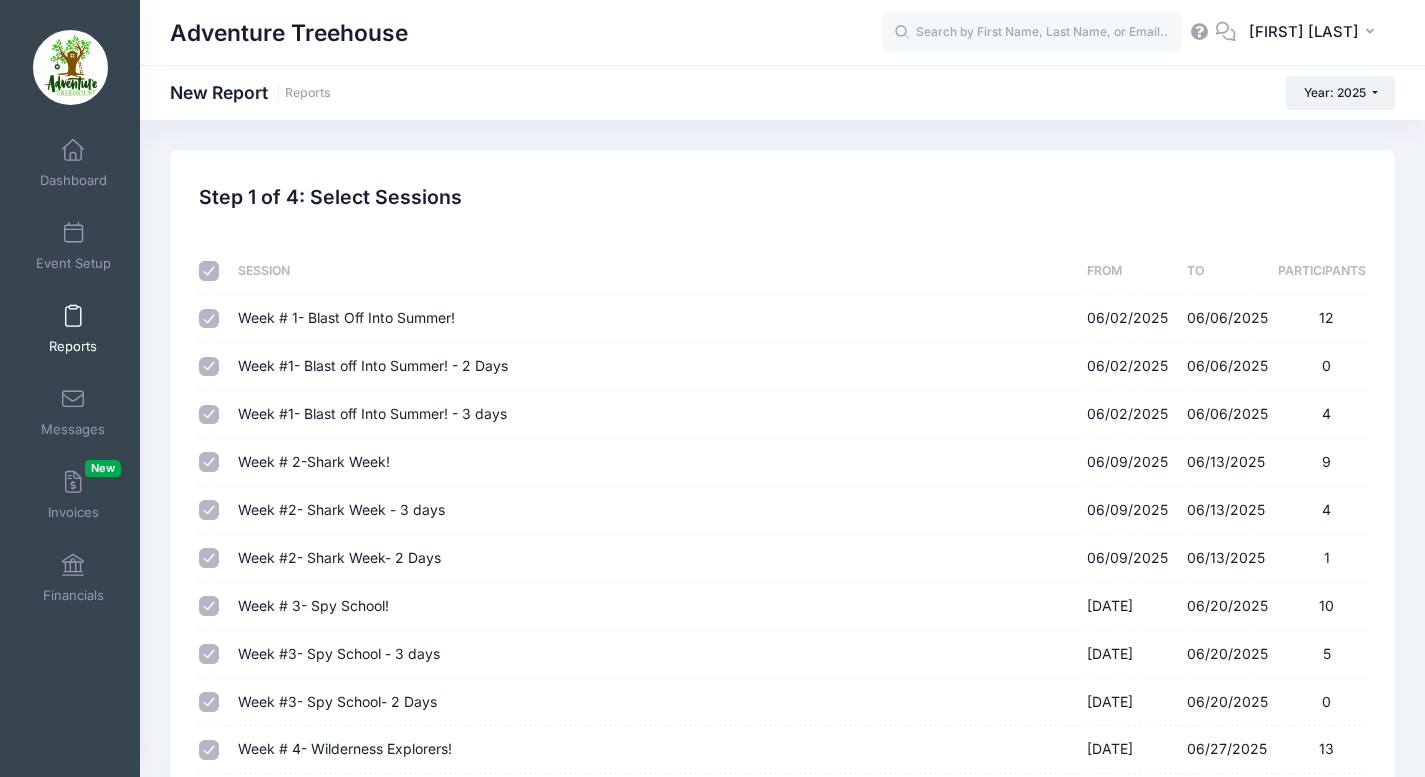 click at bounding box center [209, 271] 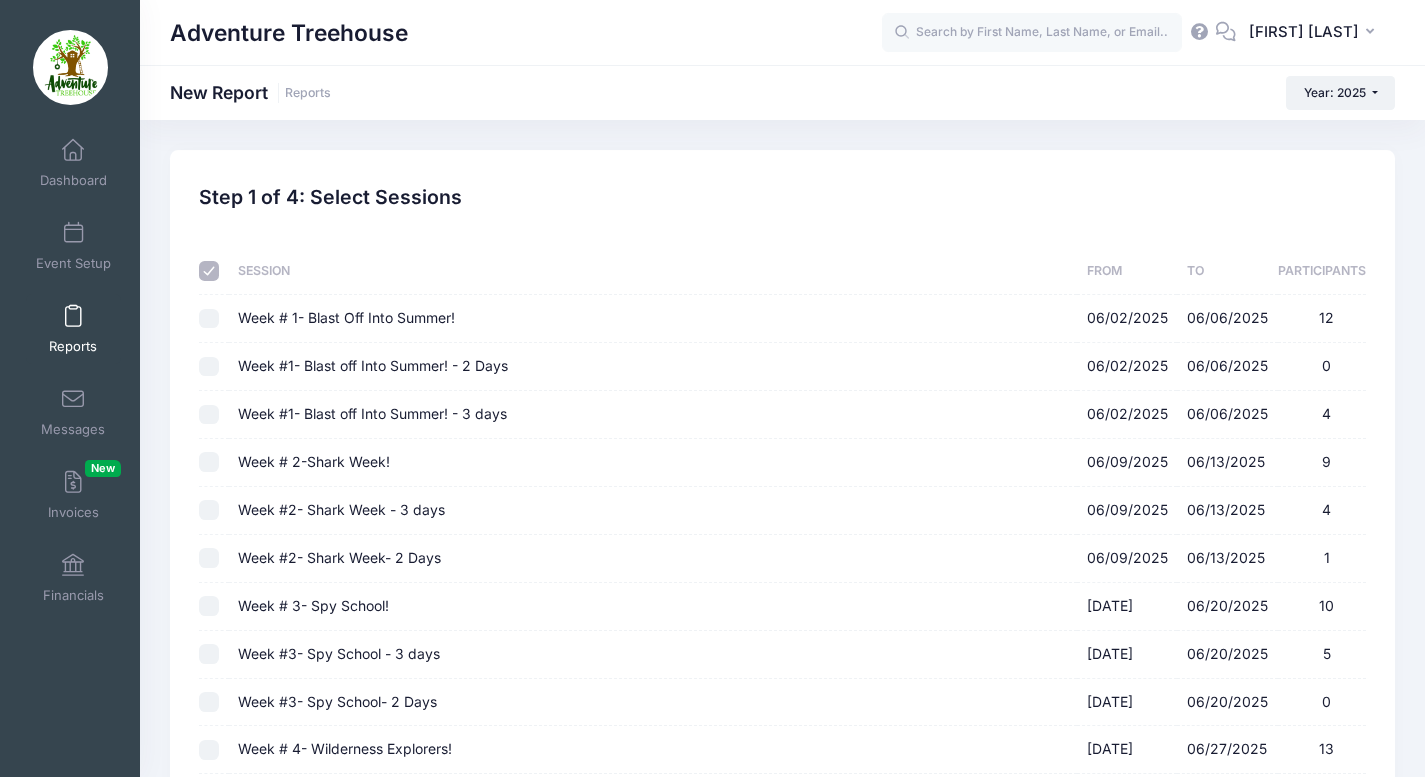 checkbox on "false" 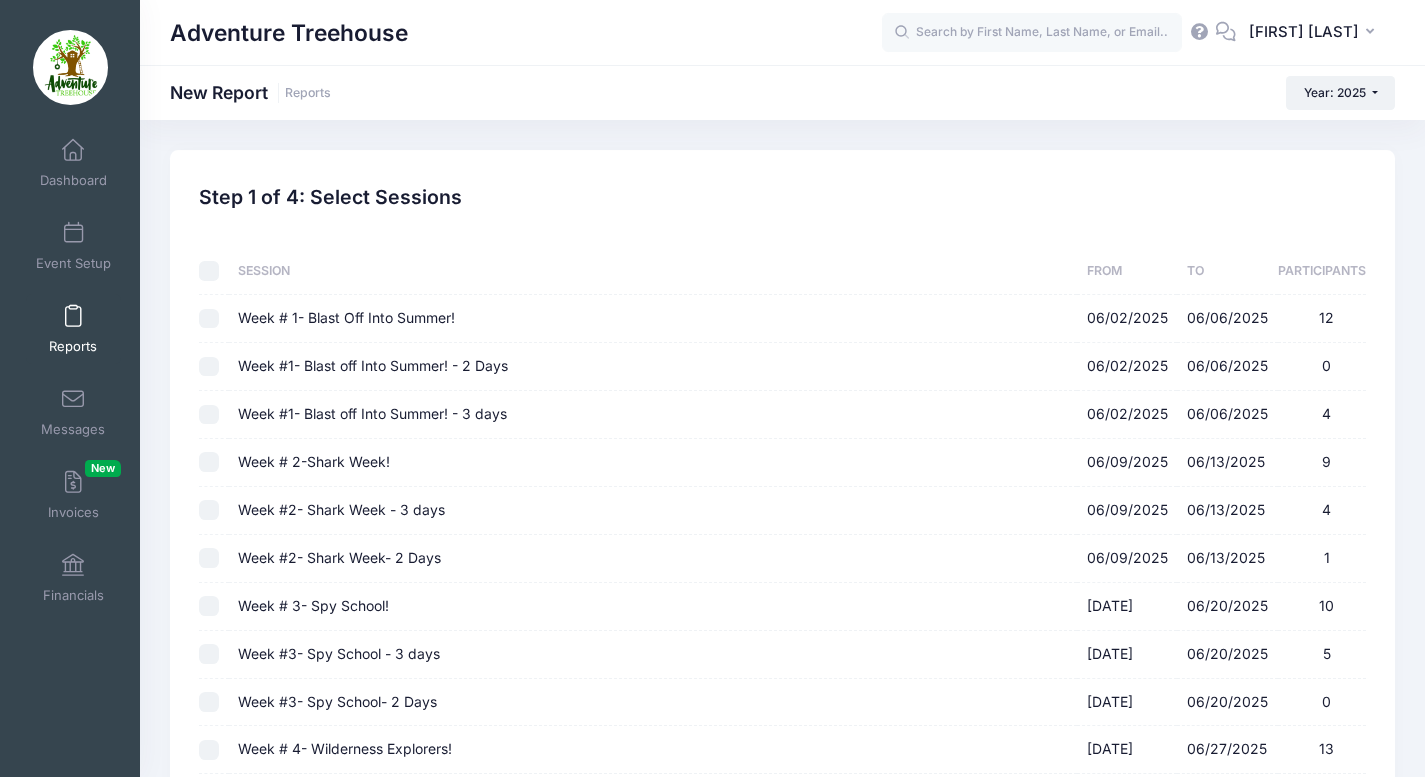 checkbox on "false" 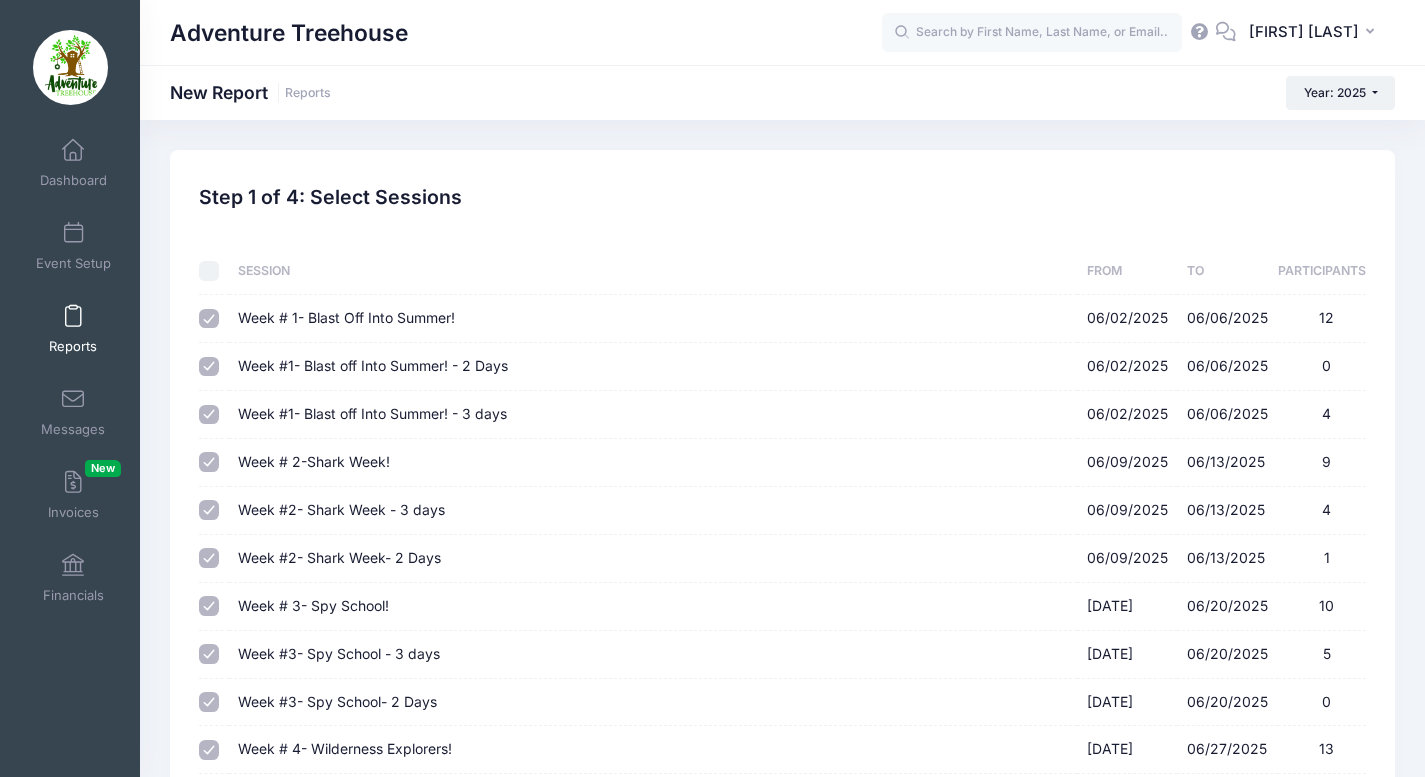 checkbox on "true" 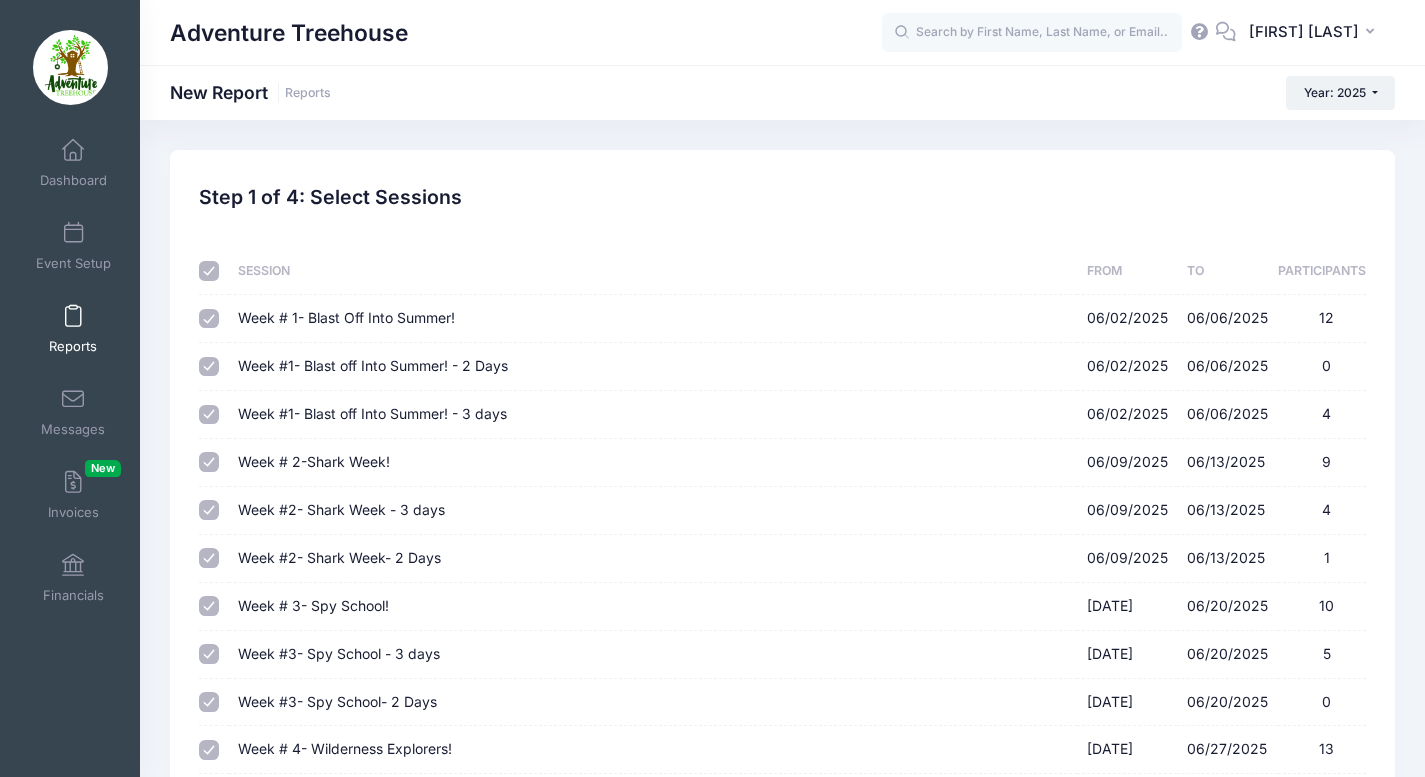 checkbox on "true" 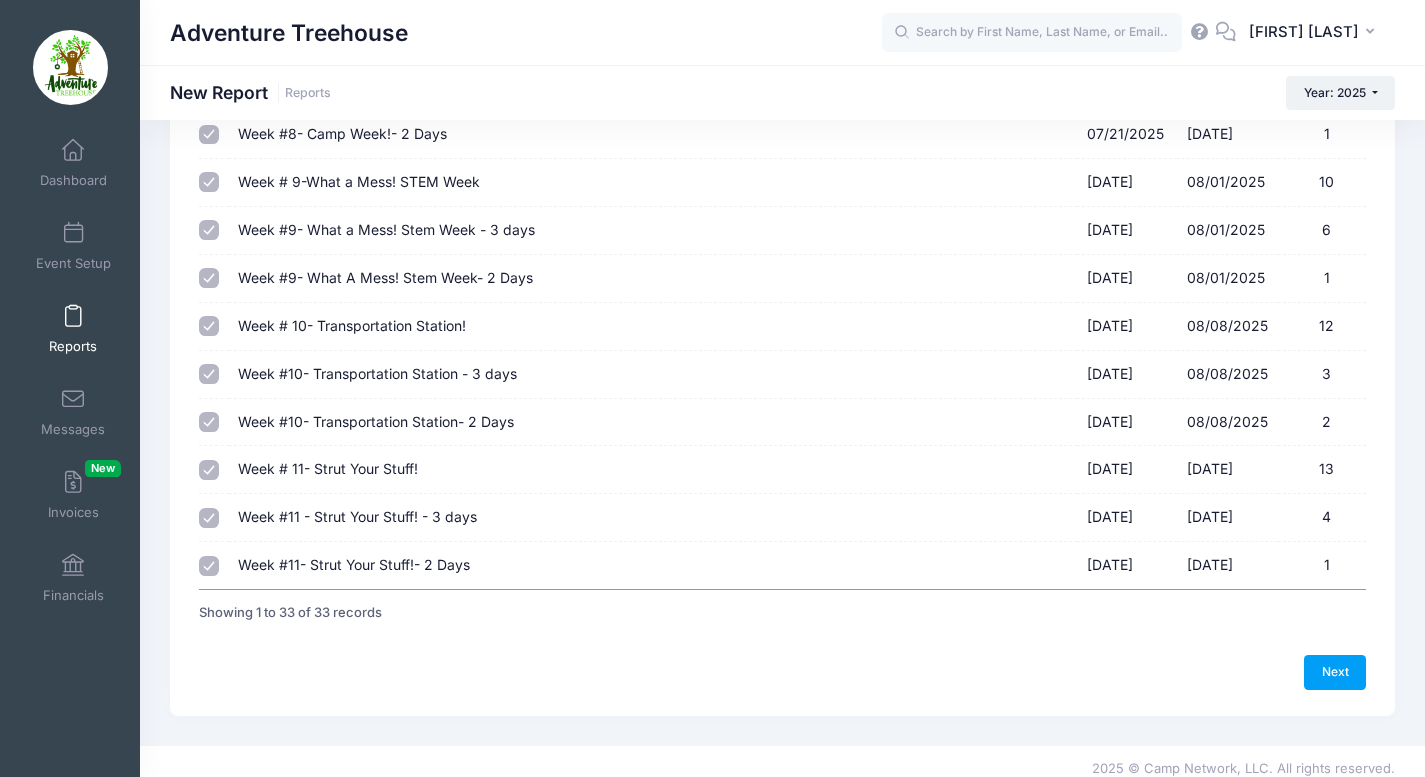 scroll, scrollTop: 1301, scrollLeft: 0, axis: vertical 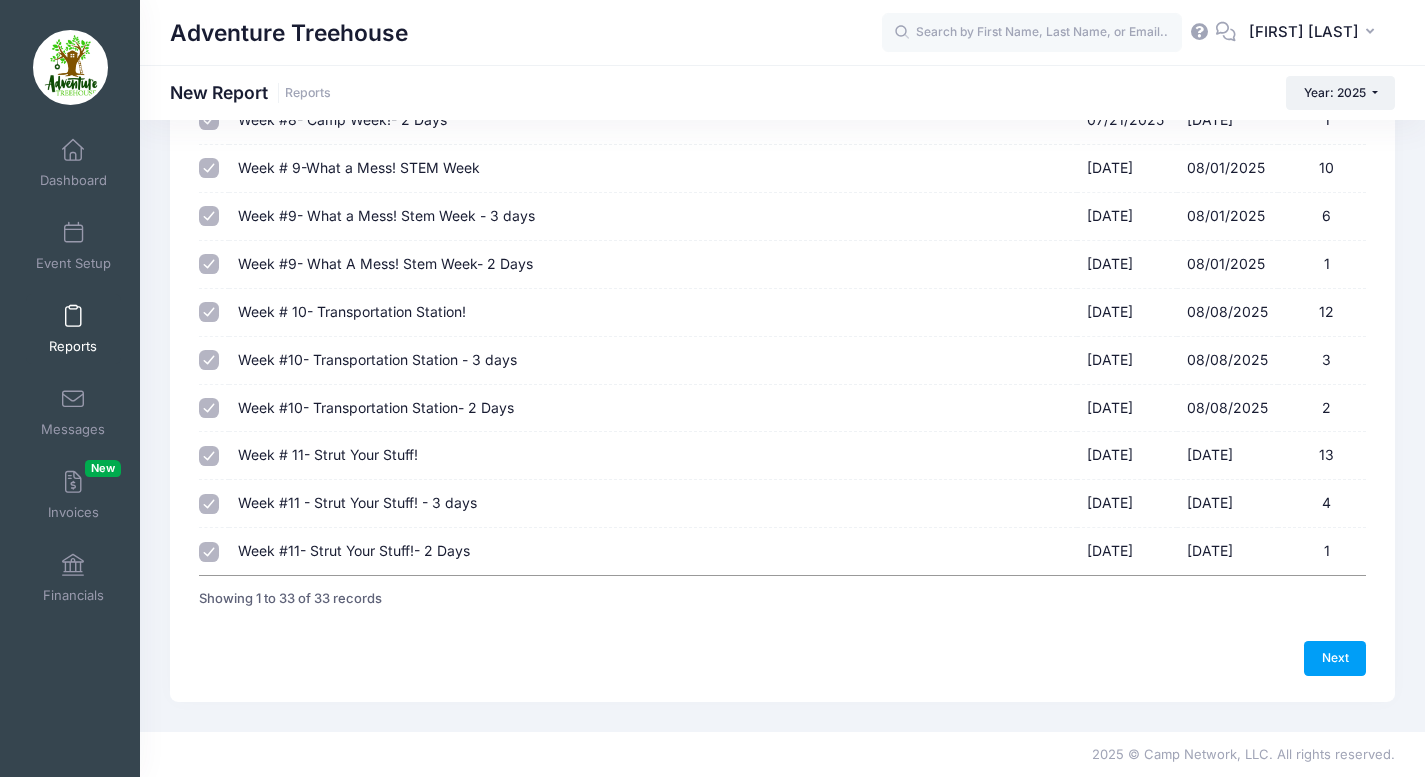 click on "Previous
Next
Step  1  of 4:  Select Sessions
1  Select Sessions
2 Select Information
3  Select Filters
4 Create Report
Created By Participant
Added by Director
Step 1 of 4: Select Sessions
Sessions" at bounding box center (782, -225) 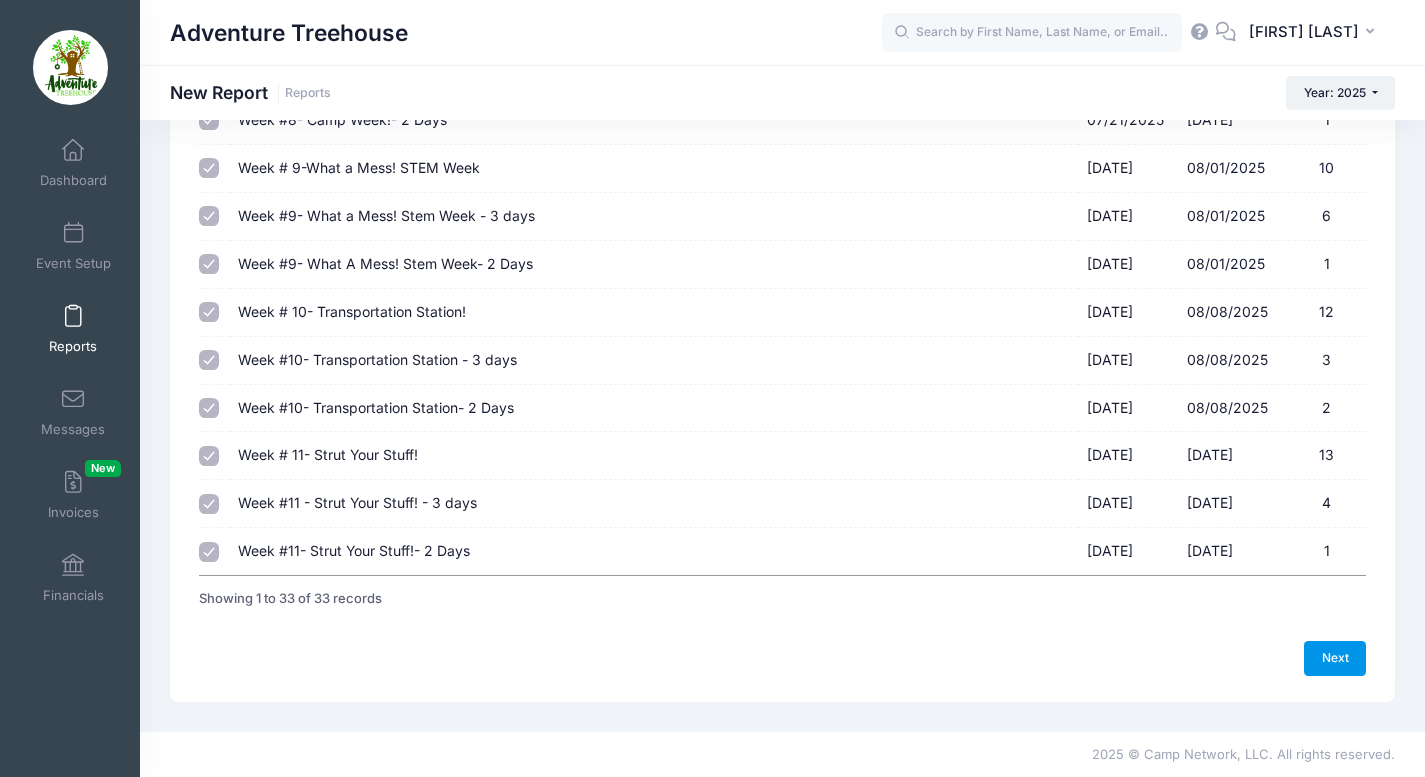 click on "Next" at bounding box center (1335, 658) 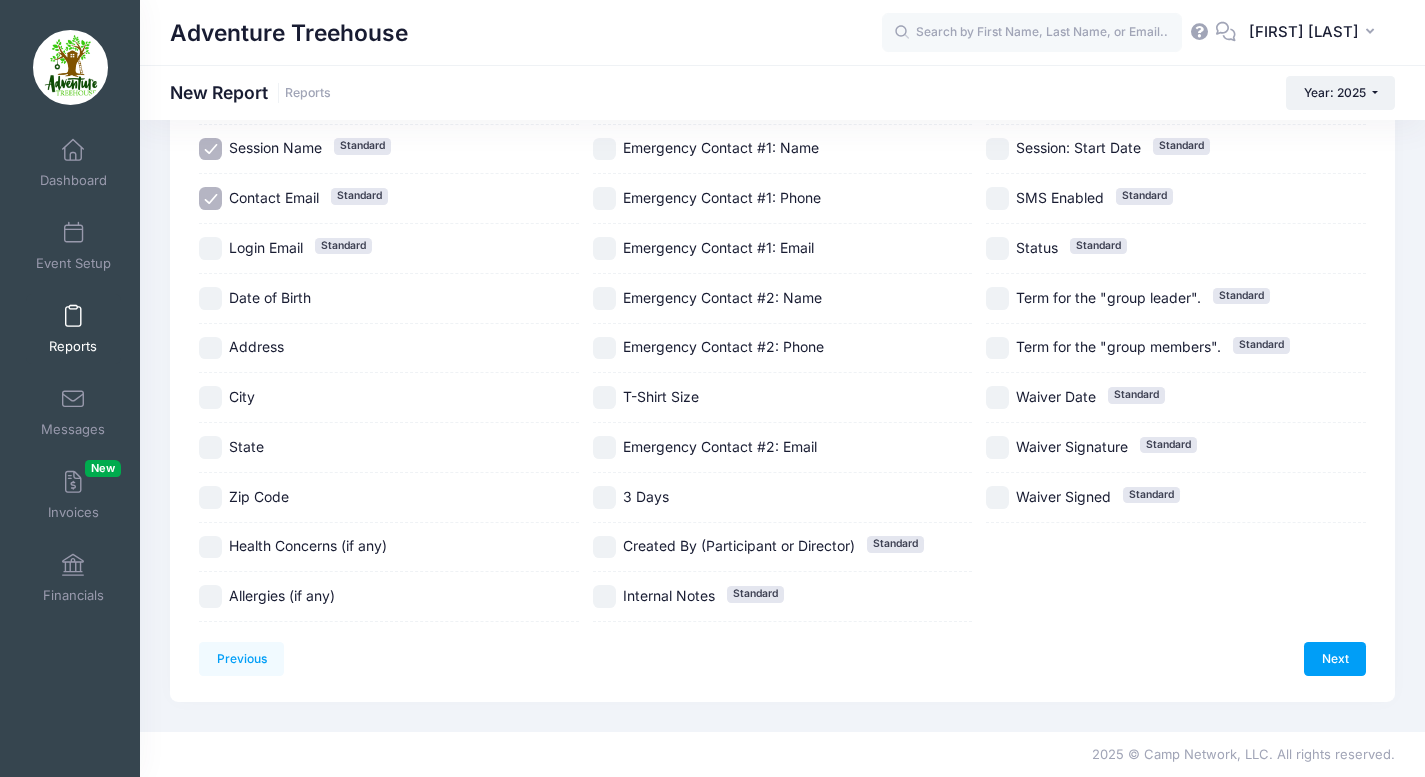 scroll, scrollTop: 0, scrollLeft: 0, axis: both 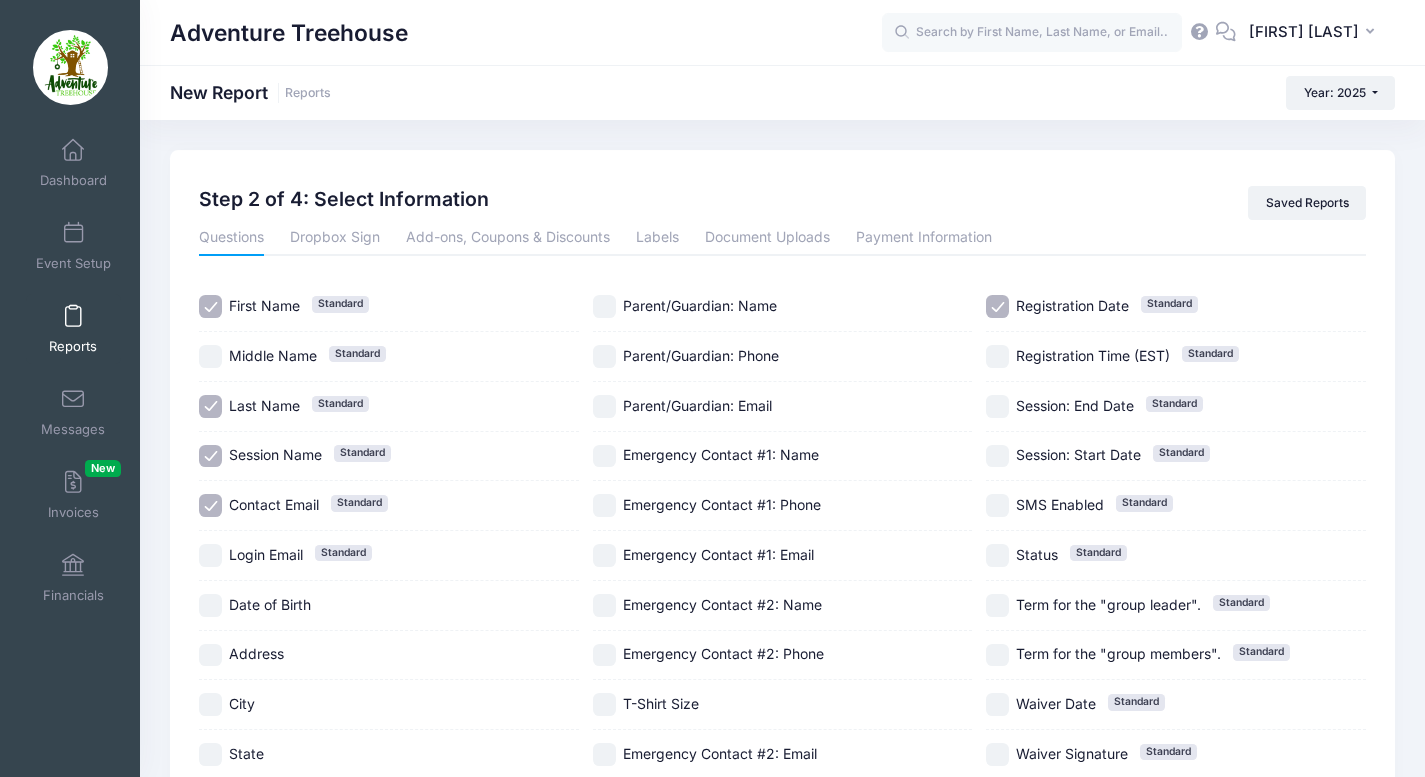 click on "Session Name" at bounding box center [275, 454] 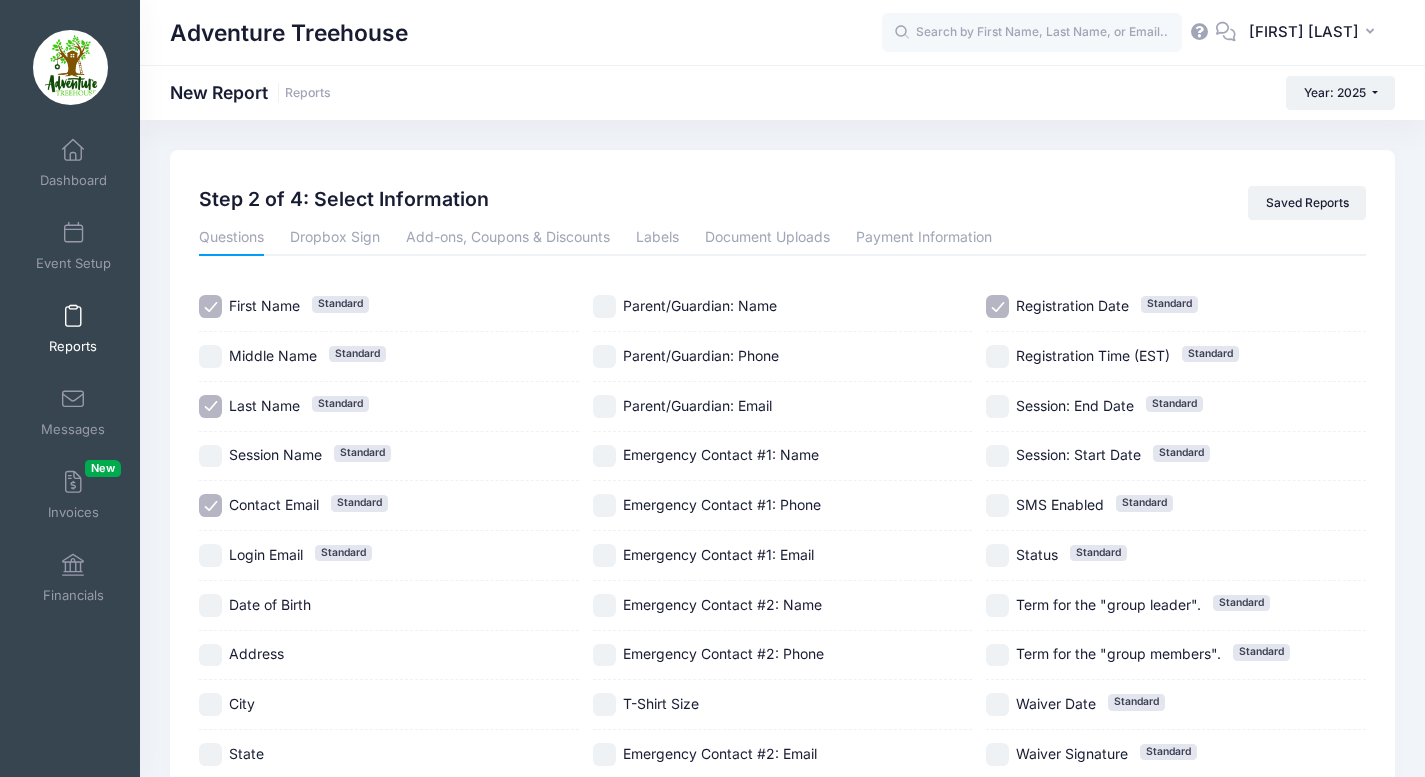 click on "Registration Date" at bounding box center [1072, 305] 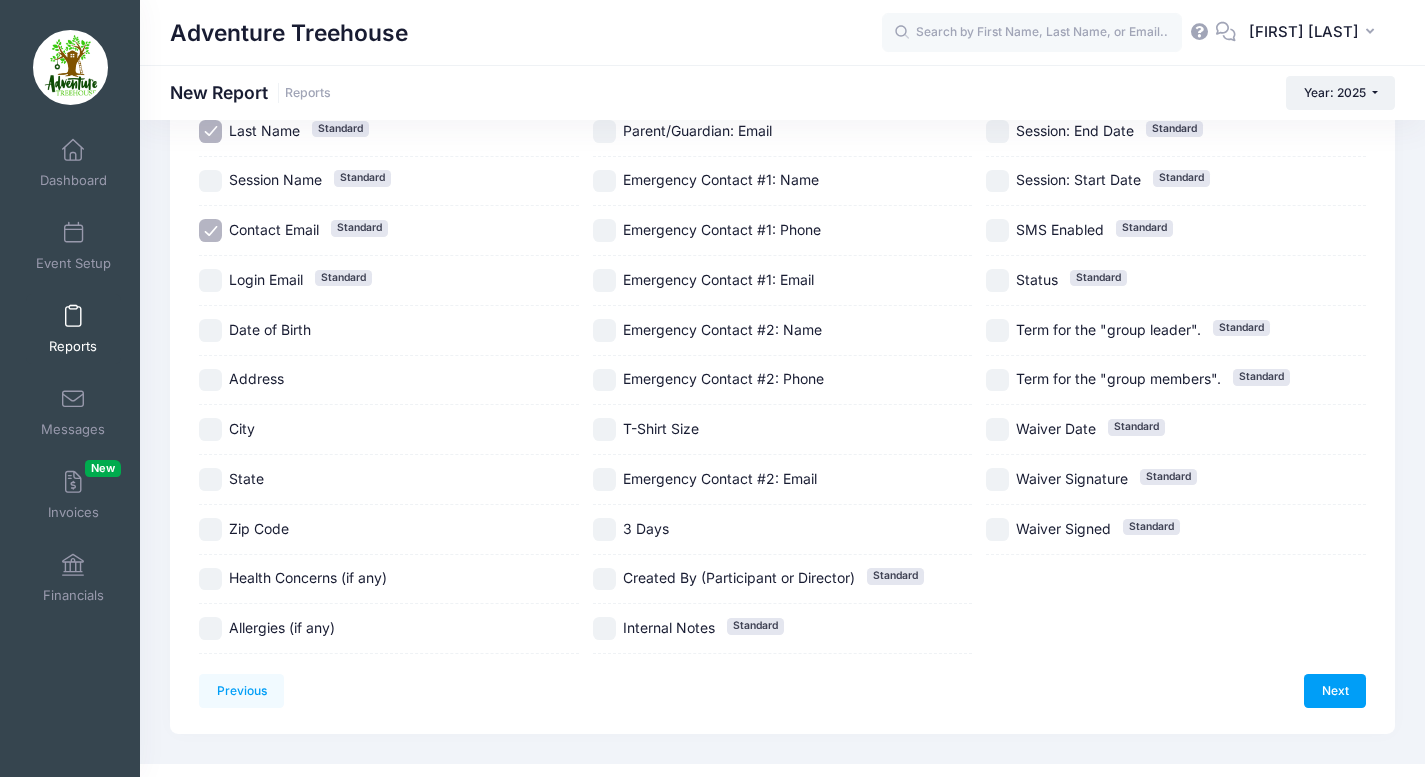scroll, scrollTop: 307, scrollLeft: 0, axis: vertical 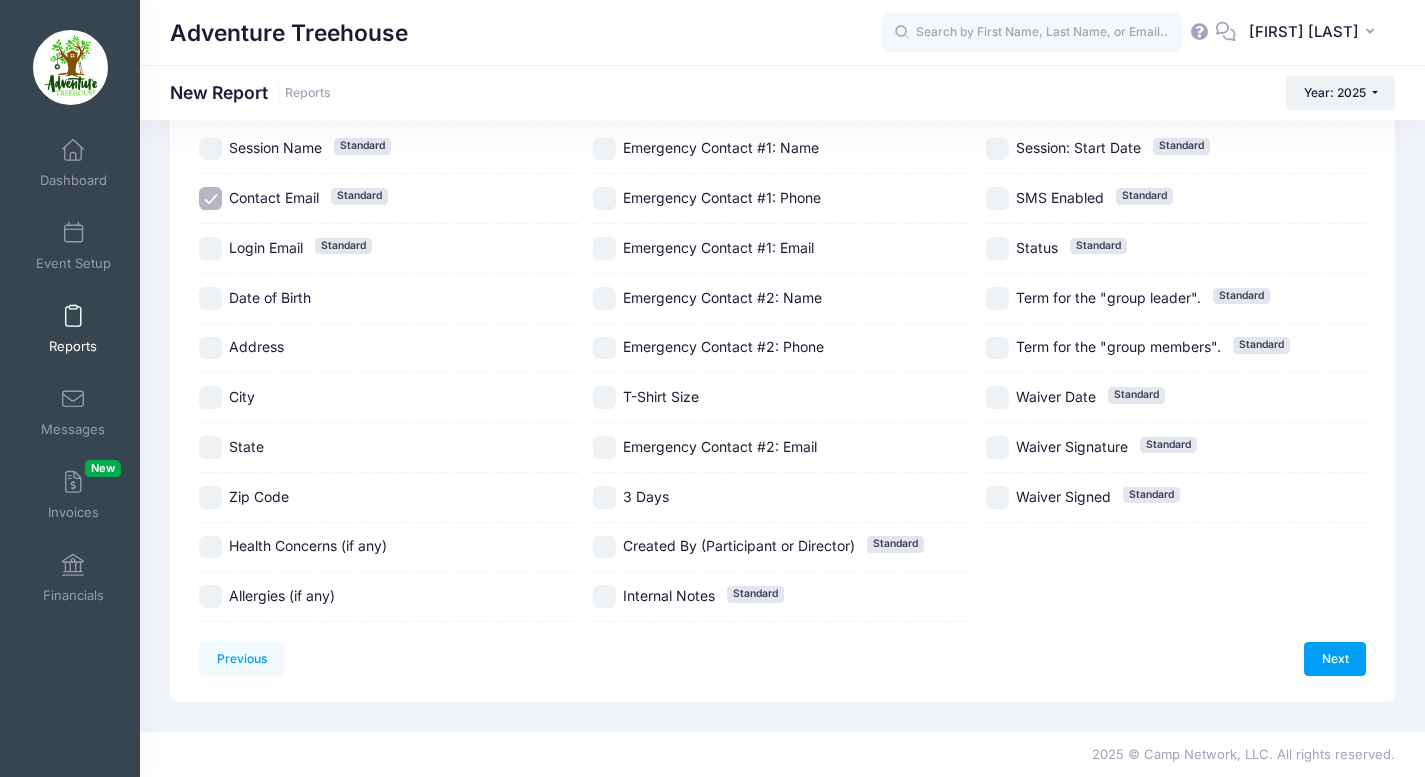 click on "Emergency Contact #1: Name" at bounding box center [604, 149] 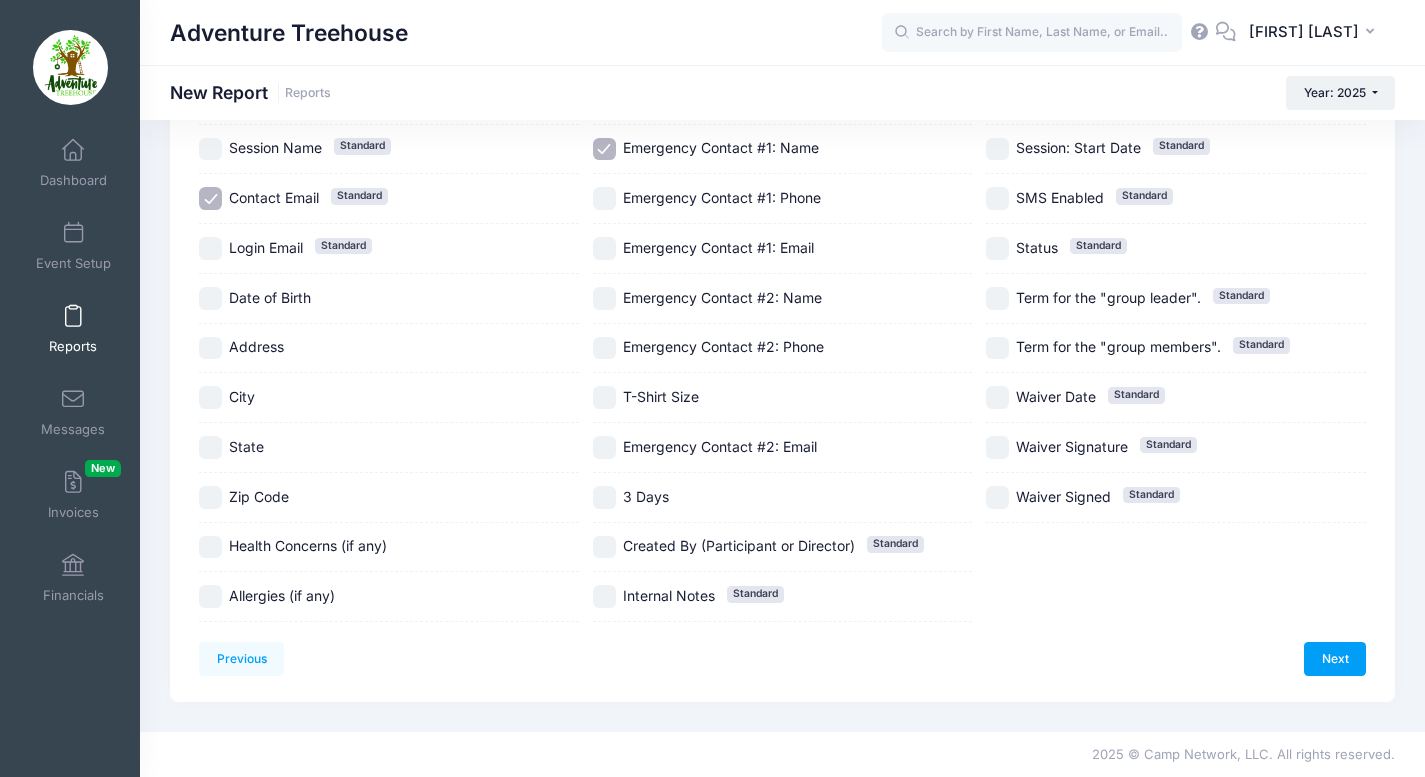 click on "Emergency Contact #1: Phone" at bounding box center (604, 198) 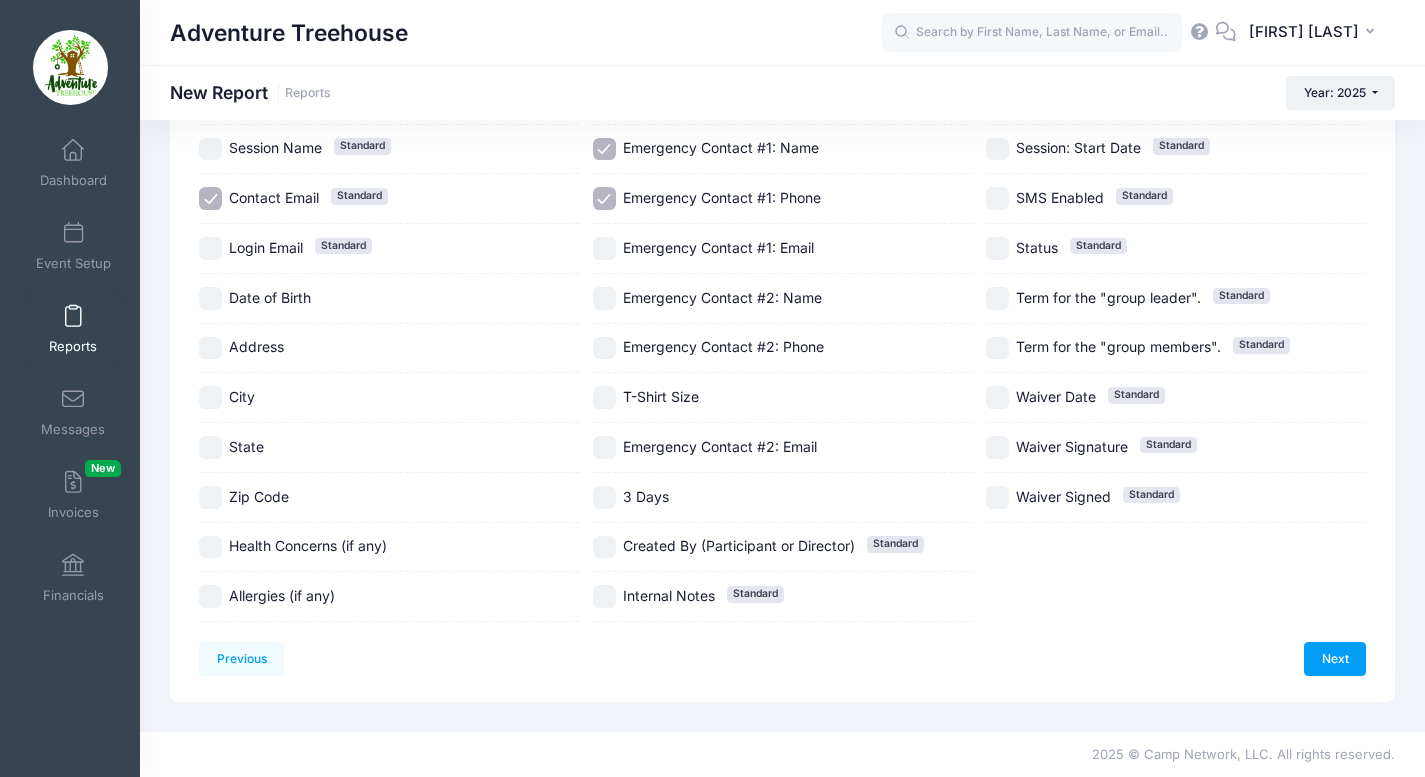 click on "Emergency Contact #1: Email" at bounding box center [604, 248] 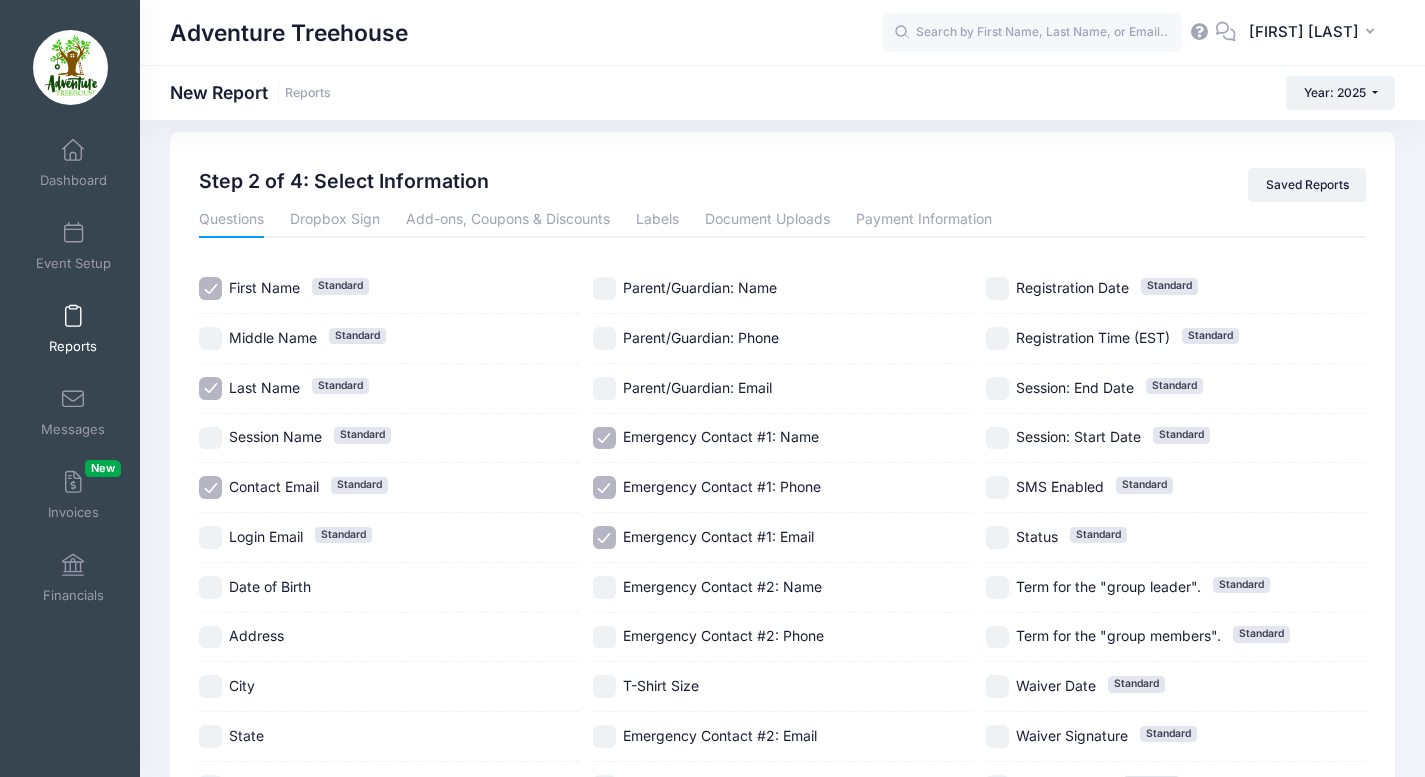 scroll, scrollTop: 18, scrollLeft: 0, axis: vertical 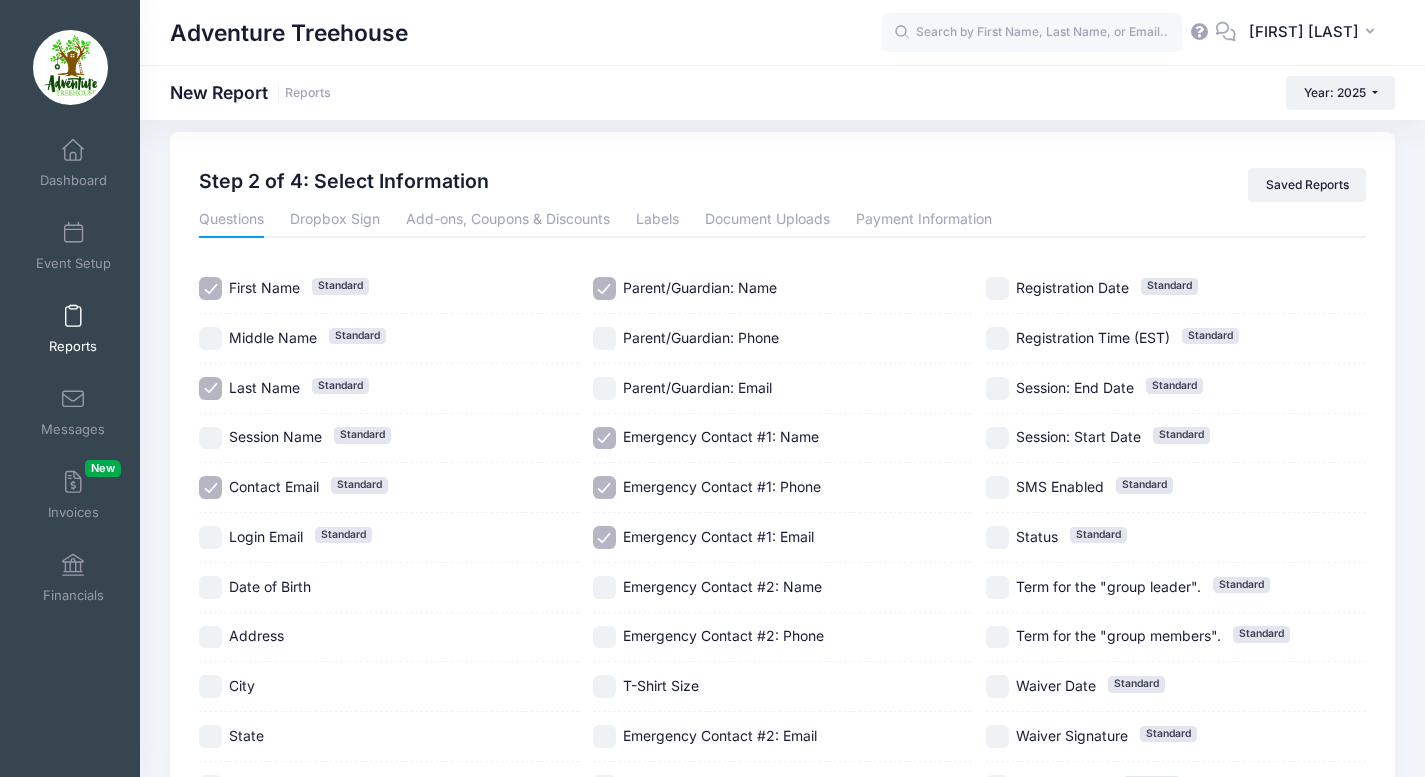 click on "Parent/Guardian: Phone" at bounding box center (604, 338) 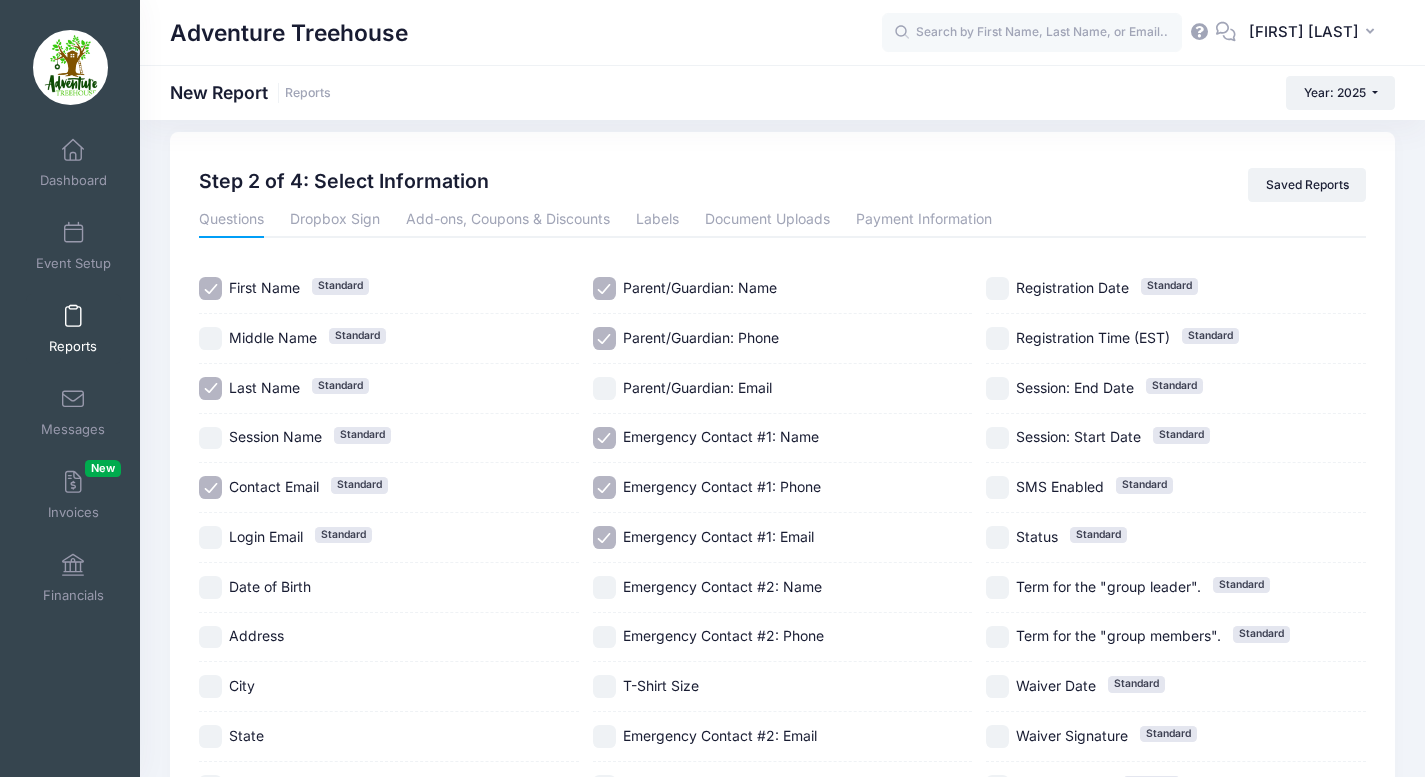 click on "Parent/Guardian: Email" at bounding box center (604, 388) 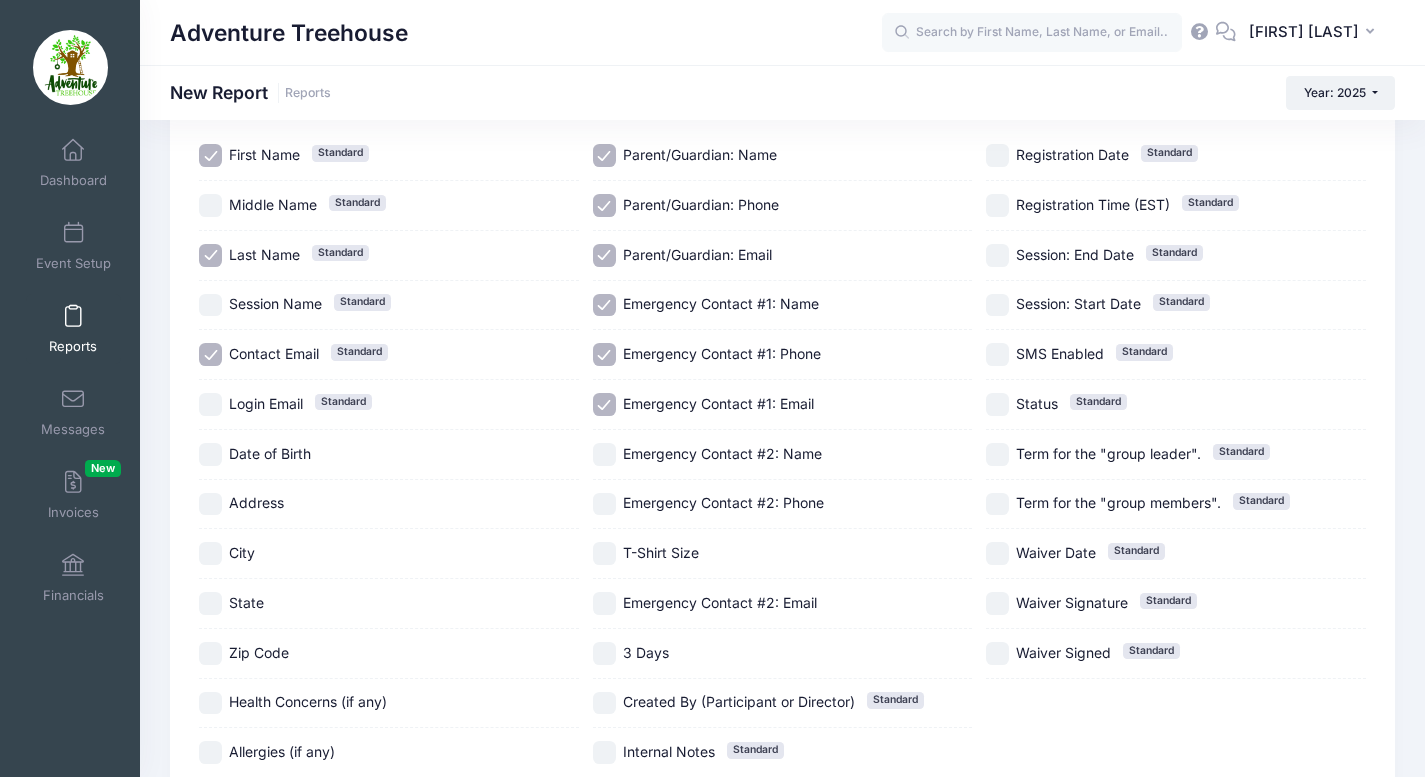 scroll, scrollTop: 274, scrollLeft: 0, axis: vertical 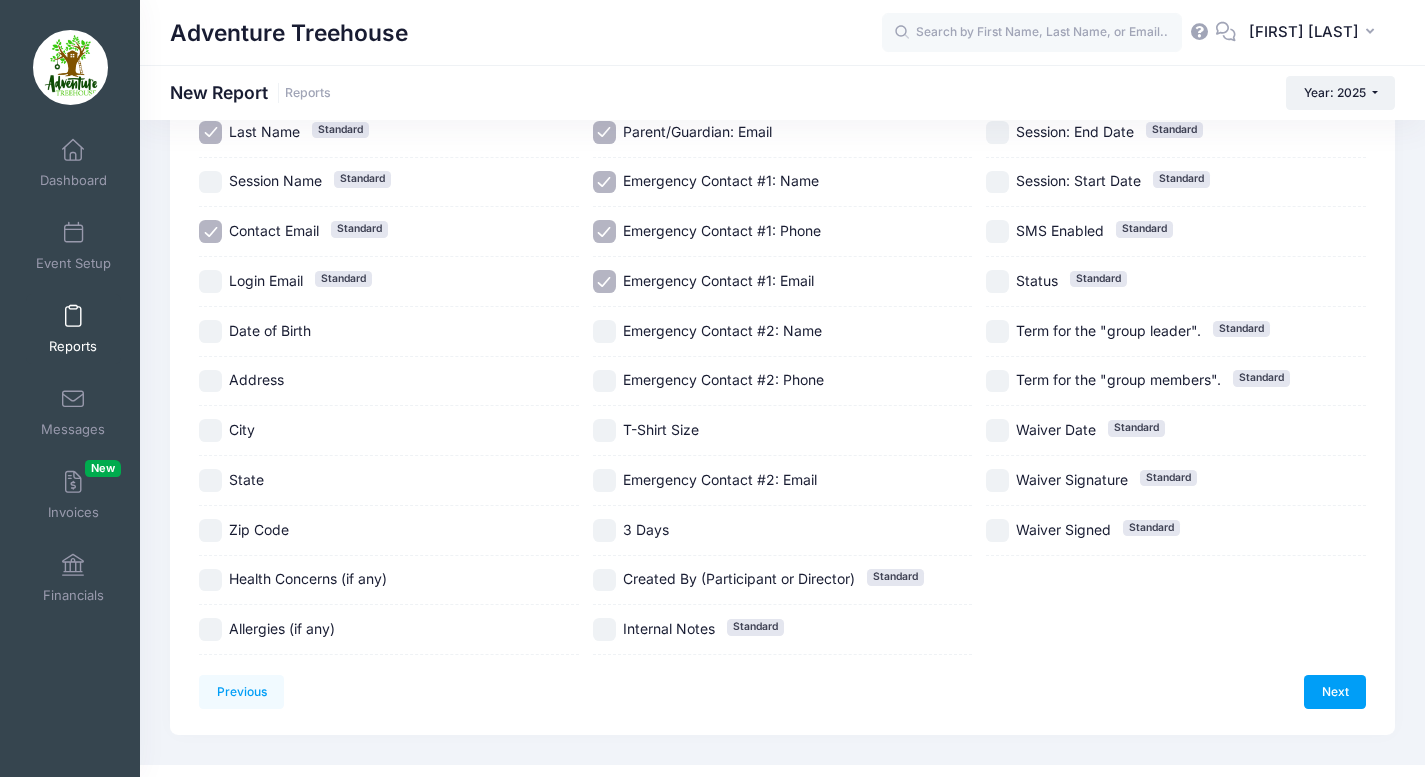 click on "Date of Birth" at bounding box center [270, 330] 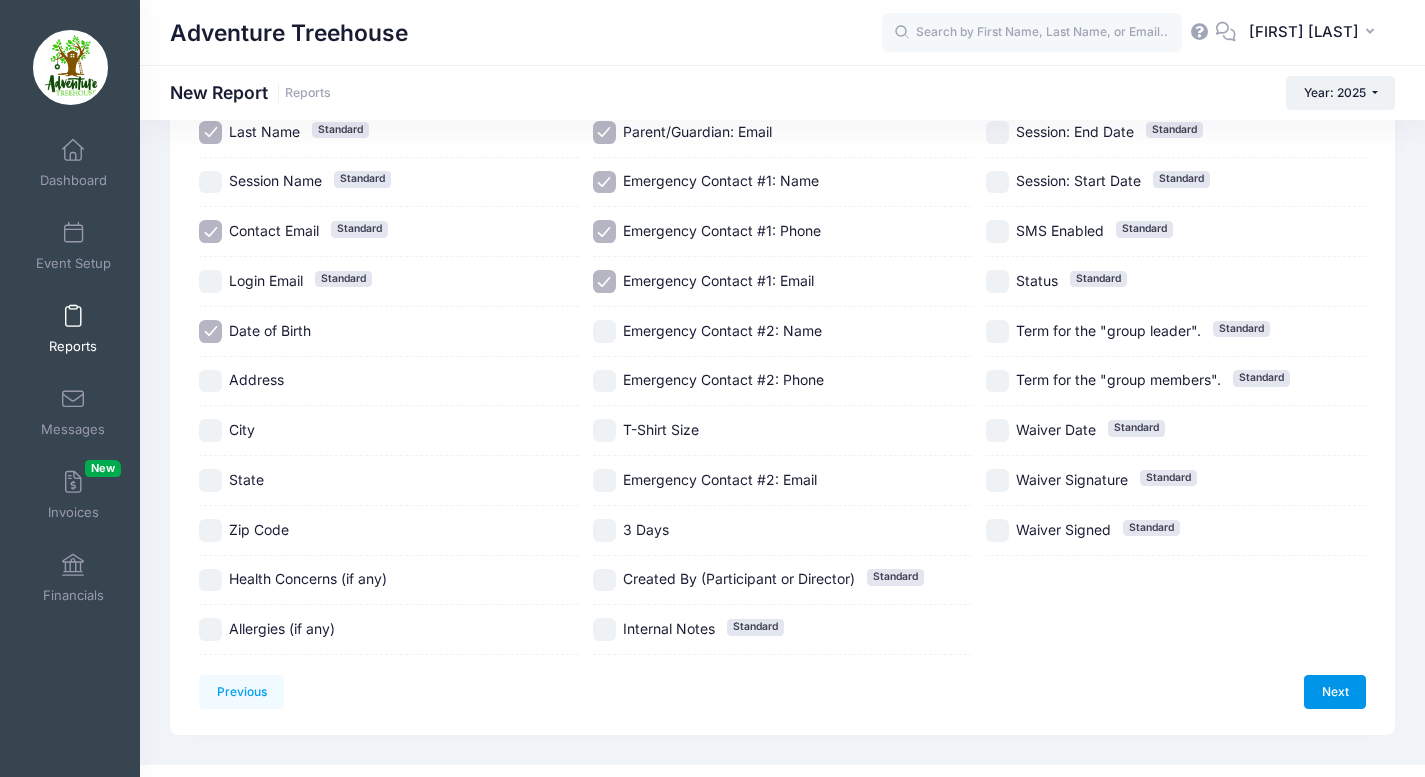 click on "Next" at bounding box center [1335, 692] 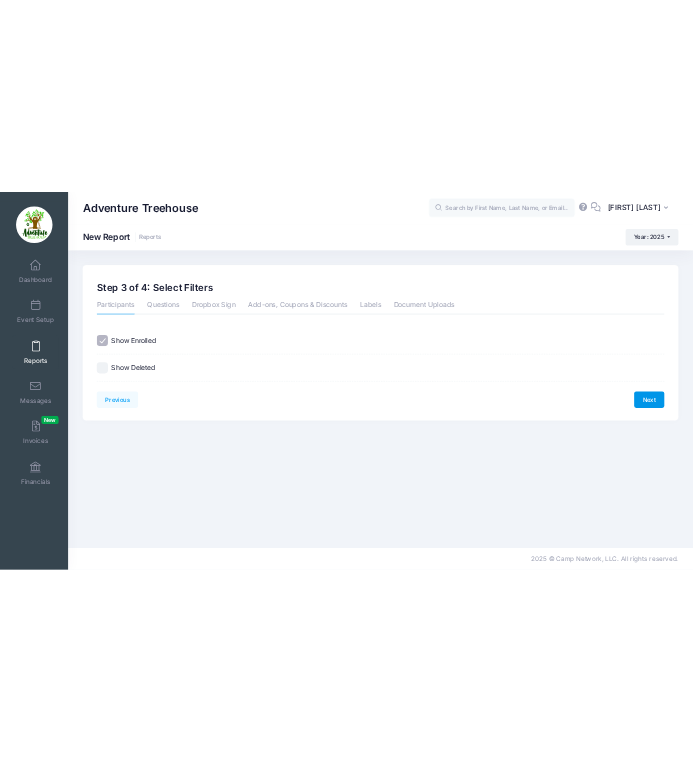 scroll, scrollTop: 0, scrollLeft: 0, axis: both 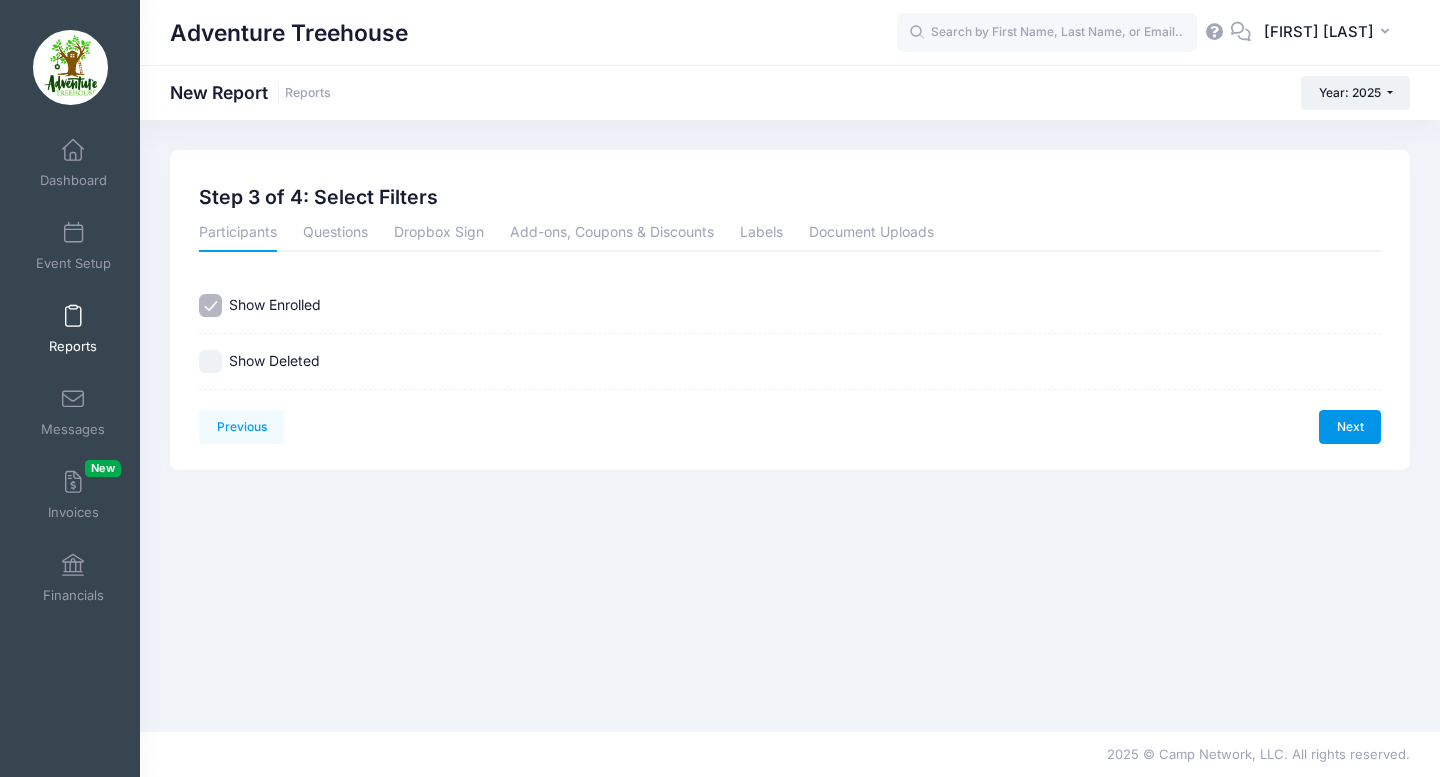 click on "Next" at bounding box center [1350, 427] 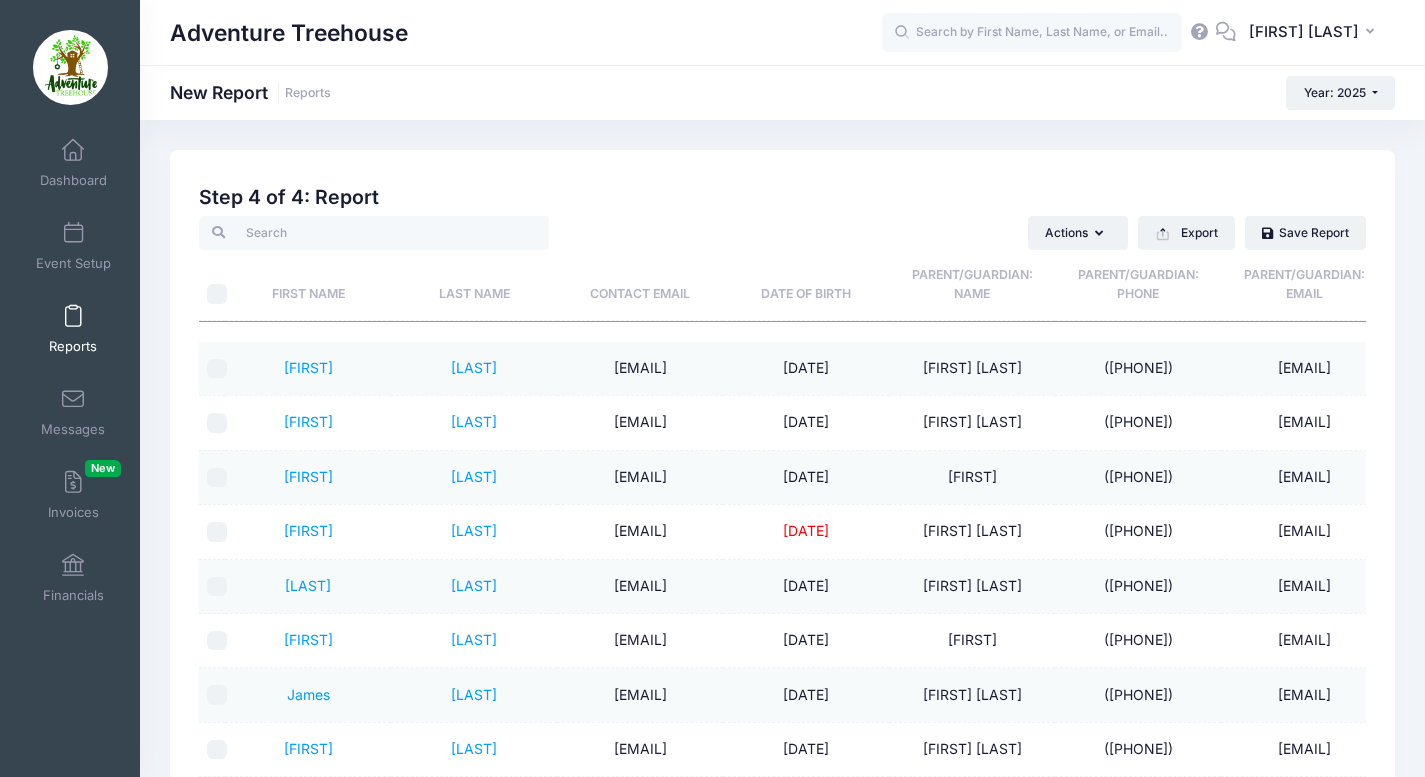 drag, startPoint x: 397, startPoint y: 70, endPoint x: 548, endPoint y: 79, distance: 151.26797 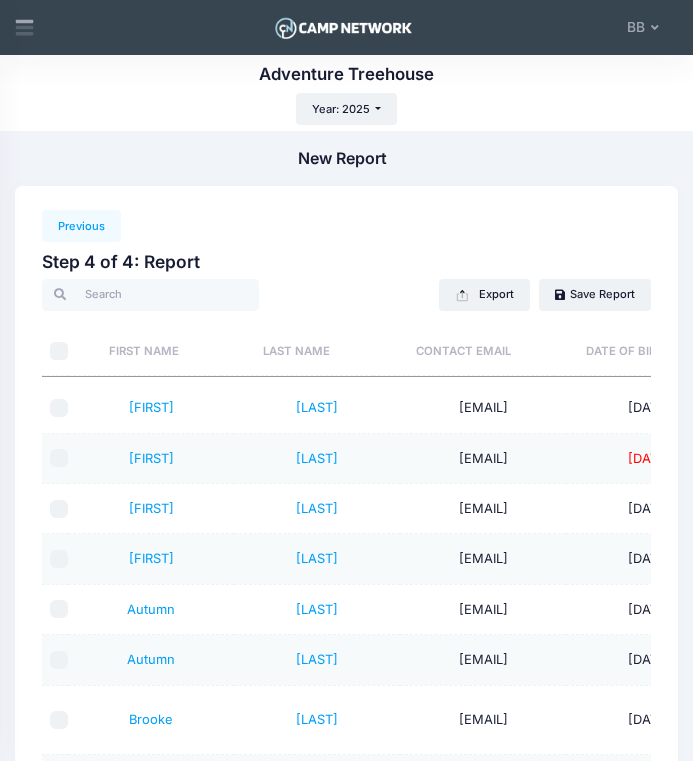 scroll, scrollTop: 503, scrollLeft: 0, axis: vertical 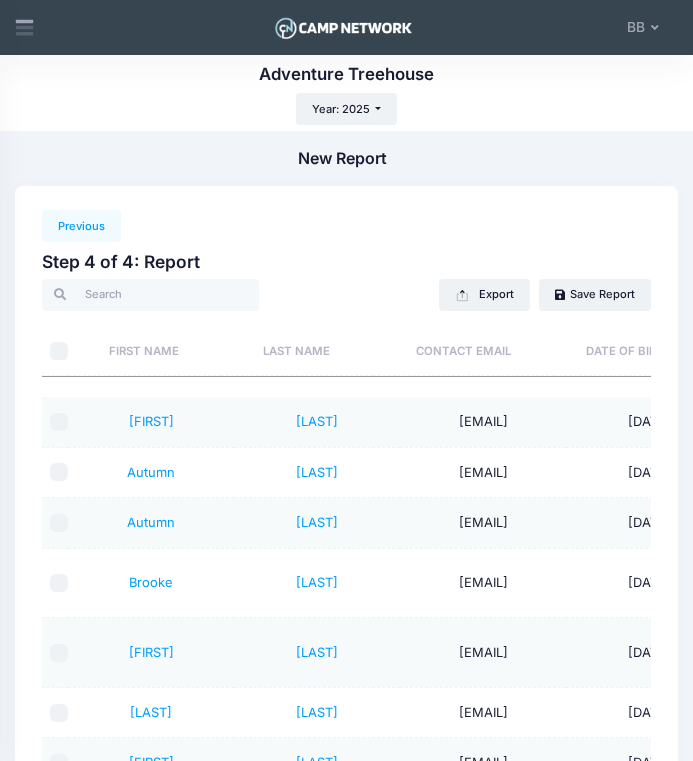 drag, startPoint x: 508, startPoint y: 630, endPoint x: 421, endPoint y: 599, distance: 92.358 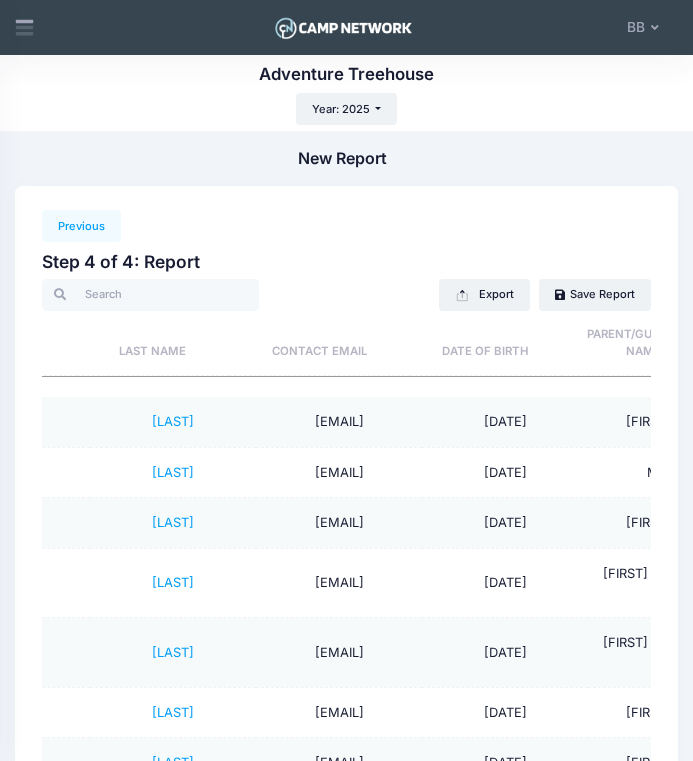 scroll, scrollTop: 0, scrollLeft: 145, axis: horizontal 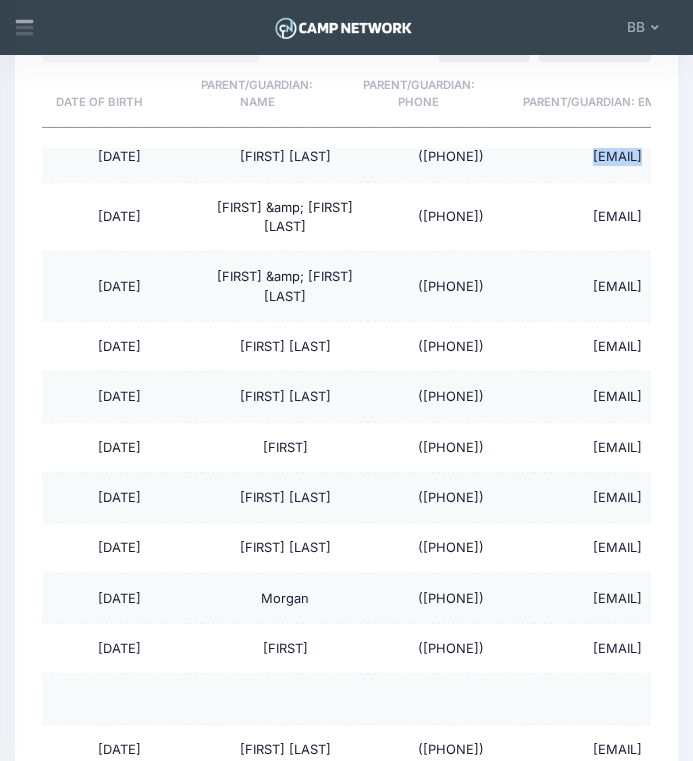 drag, startPoint x: 546, startPoint y: 302, endPoint x: 590, endPoint y: 319, distance: 47.169907 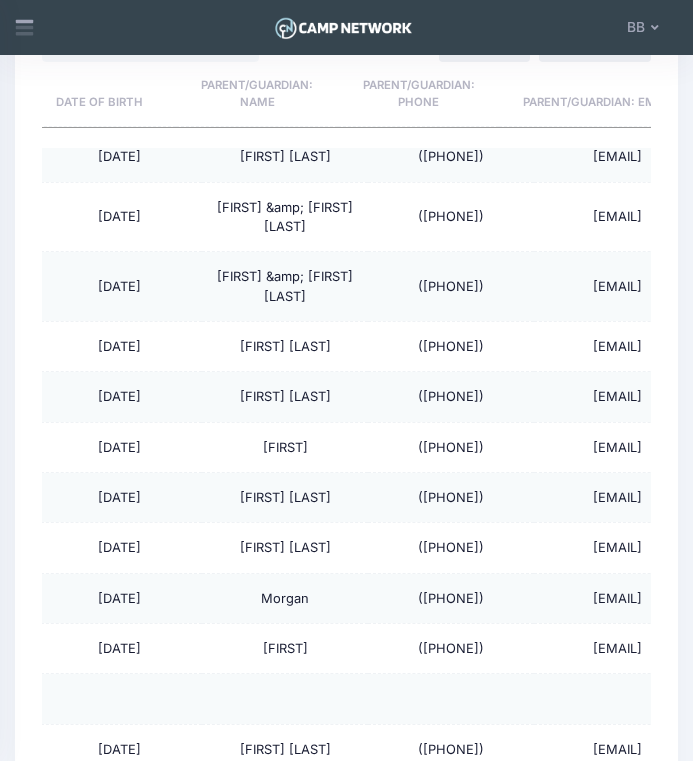 click on "[FIRST] [LAST] [EMAIL] [DATE] [FIRST] [LAST] ([PHONE]) [EMAIL] [FIRST] [LAST] ([PHONE]) [EMAIL] [EMAIL]" at bounding box center [355, 157] 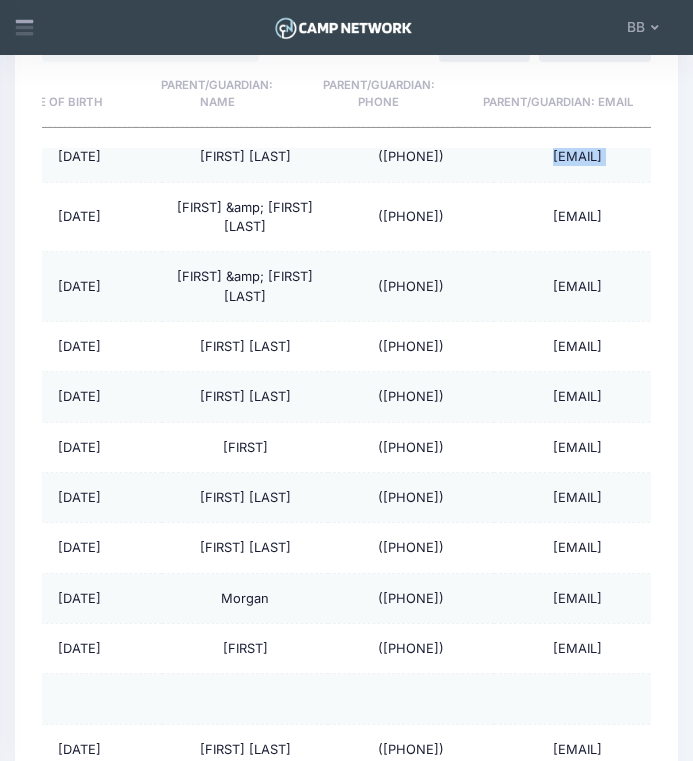 scroll, scrollTop: 620, scrollLeft: 652, axis: both 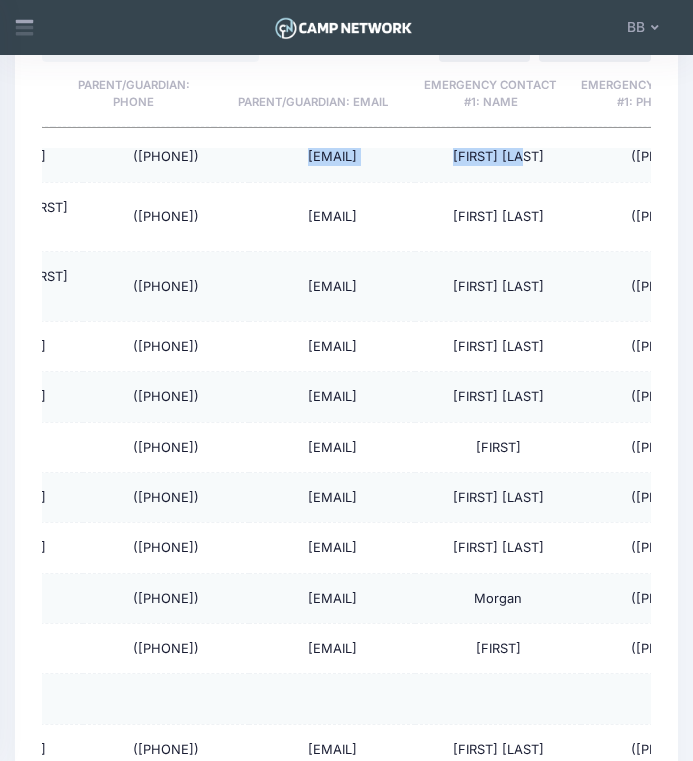 drag, startPoint x: 547, startPoint y: 315, endPoint x: 392, endPoint y: 329, distance: 155.63097 